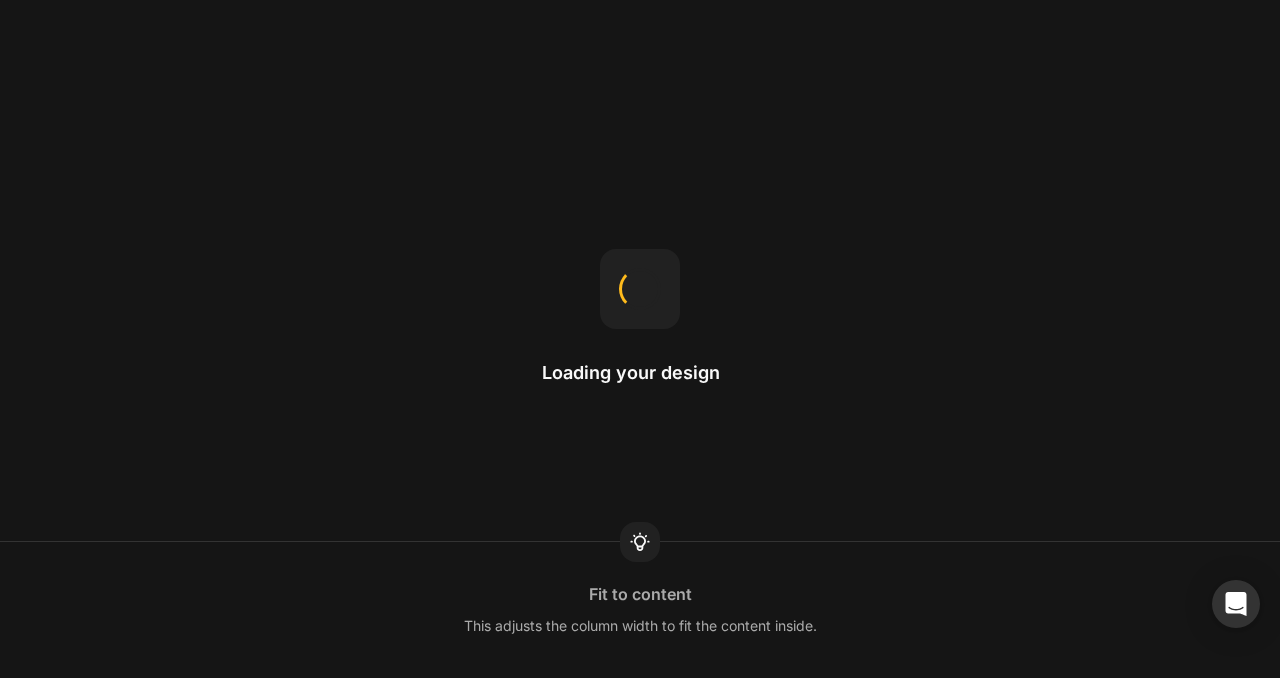 scroll, scrollTop: 0, scrollLeft: 0, axis: both 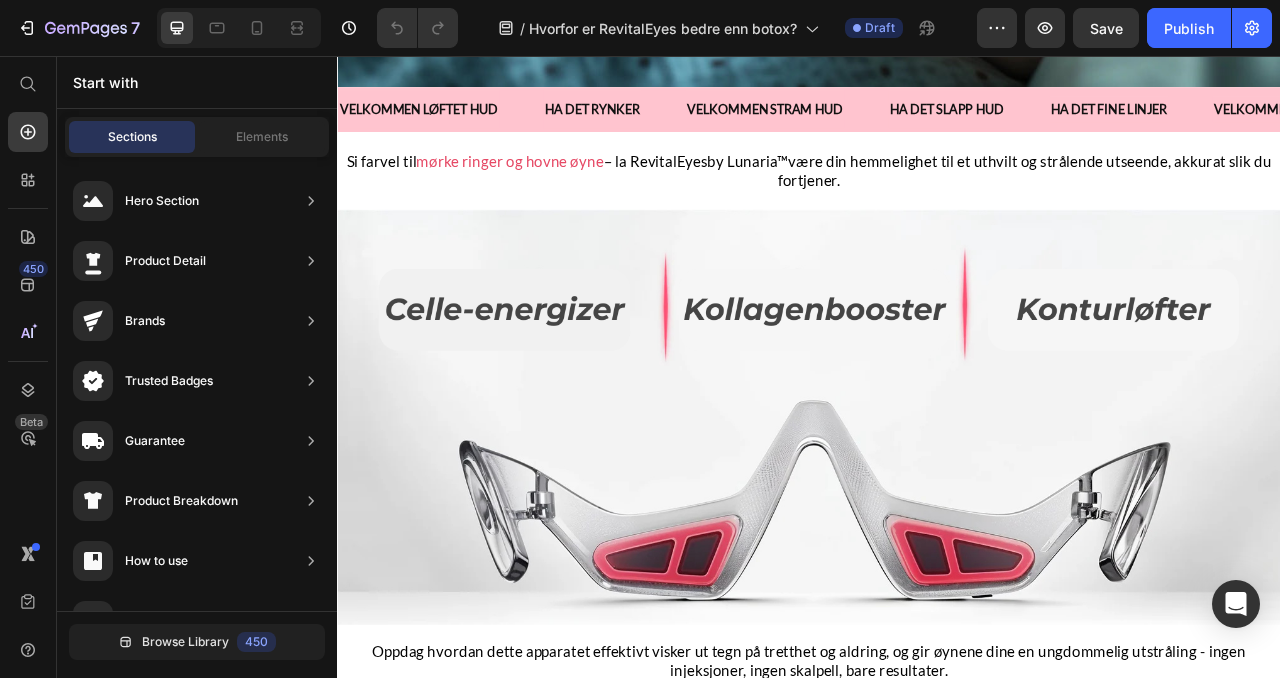 click at bounding box center (239, 28) 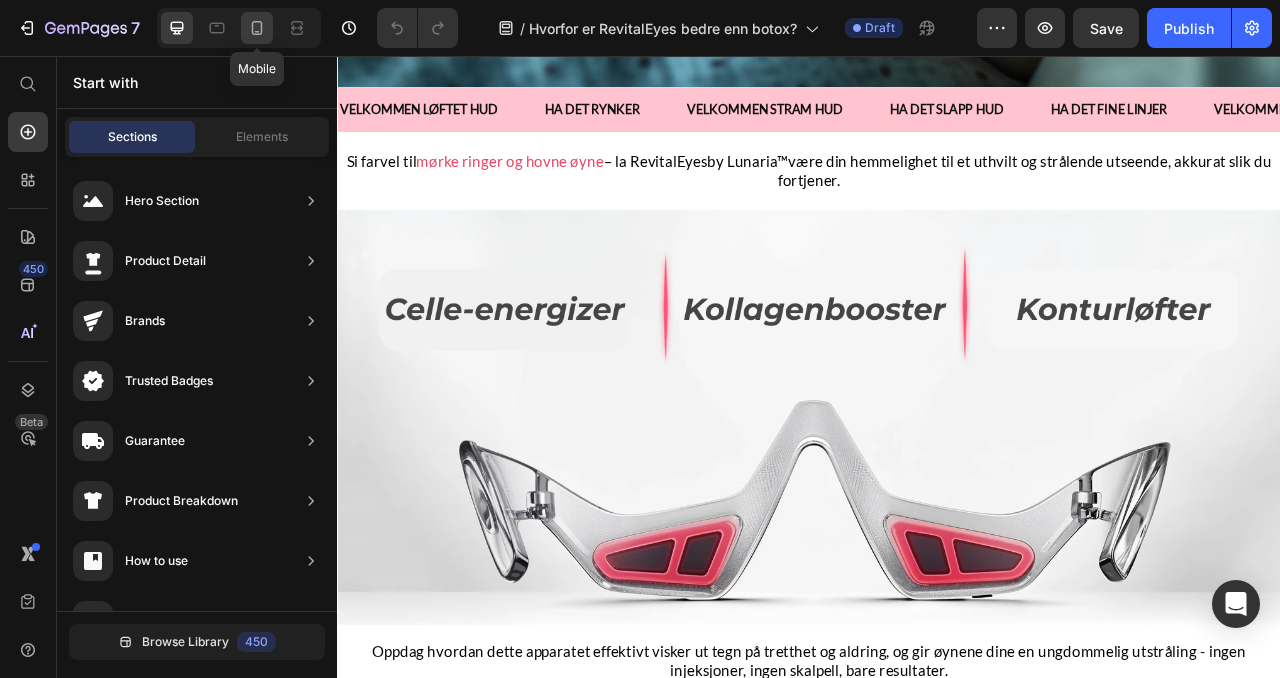 click 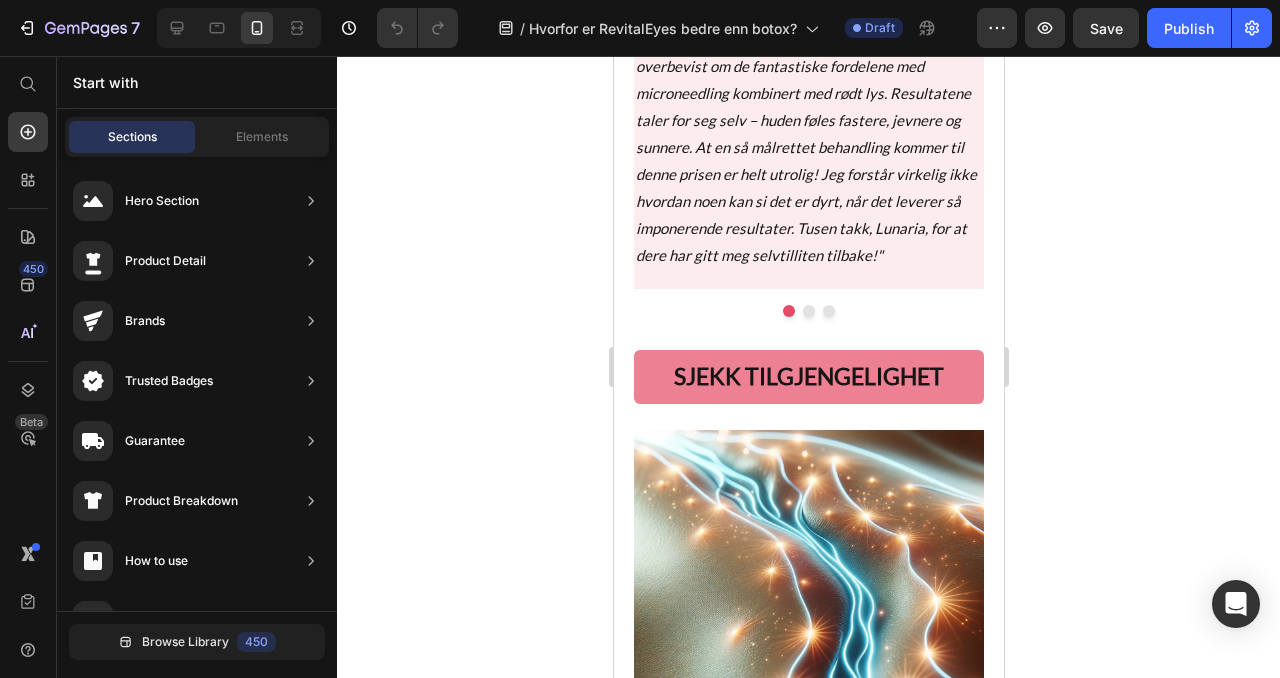 scroll, scrollTop: 2711, scrollLeft: 0, axis: vertical 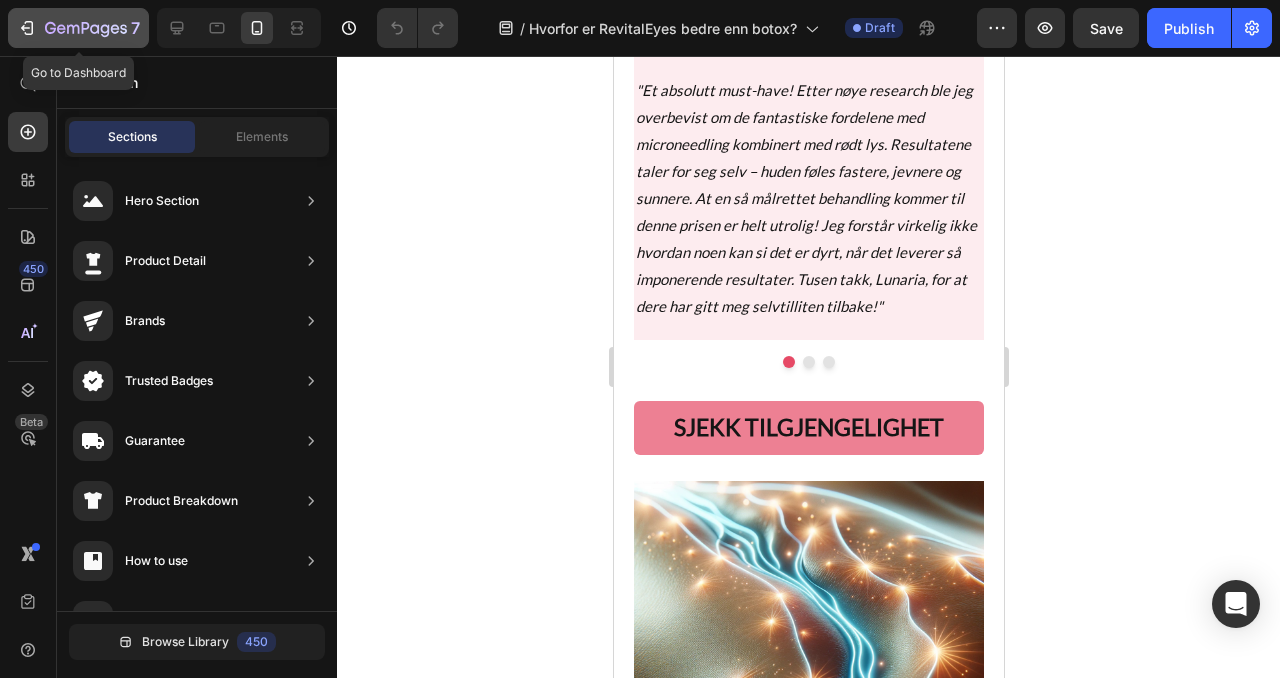 click on "7" at bounding box center (78, 28) 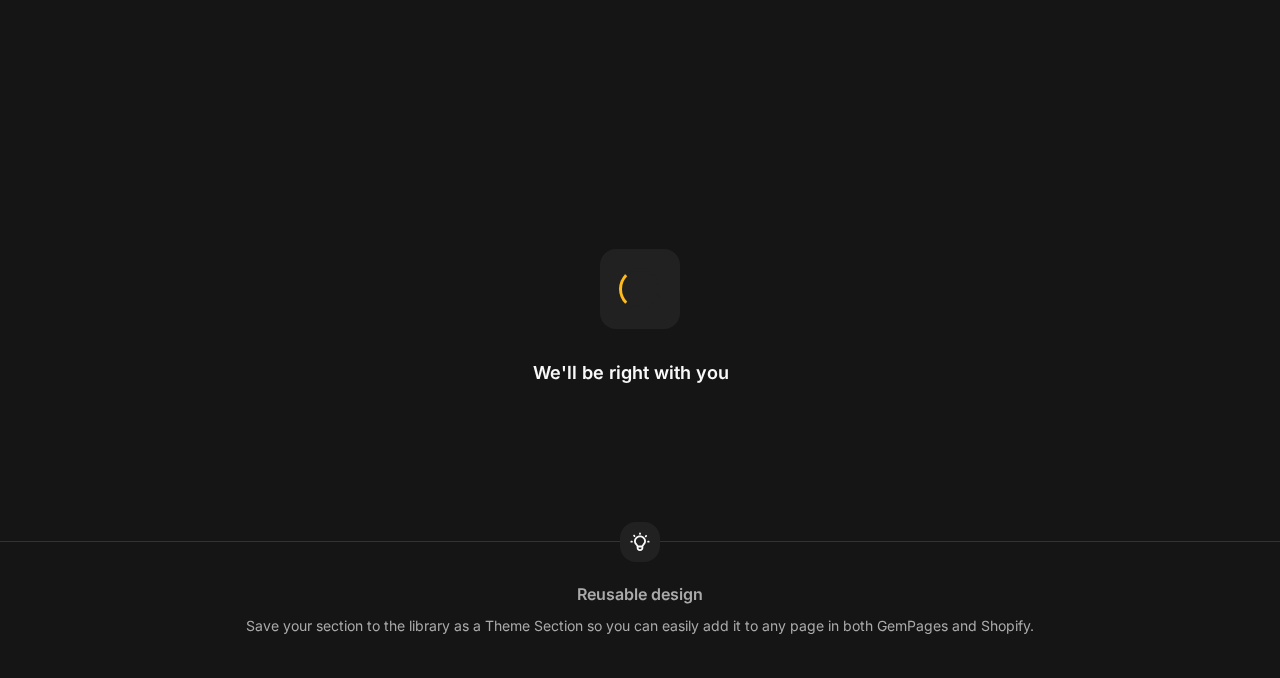 scroll, scrollTop: 0, scrollLeft: 0, axis: both 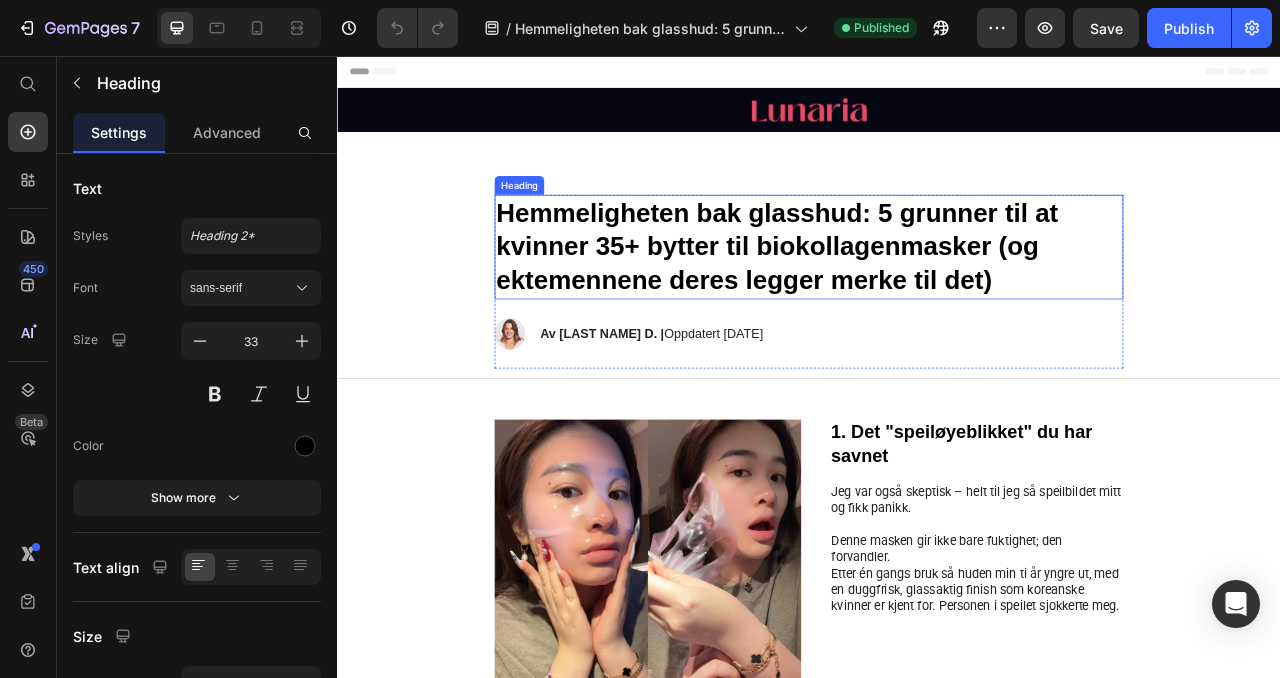 click on "Hemmeligheten bak glasshud: 5 grunner til at kvinner 35+ bytter til biokollagenmasker (og ektemennene deres legger merke til det)" at bounding box center [937, 299] 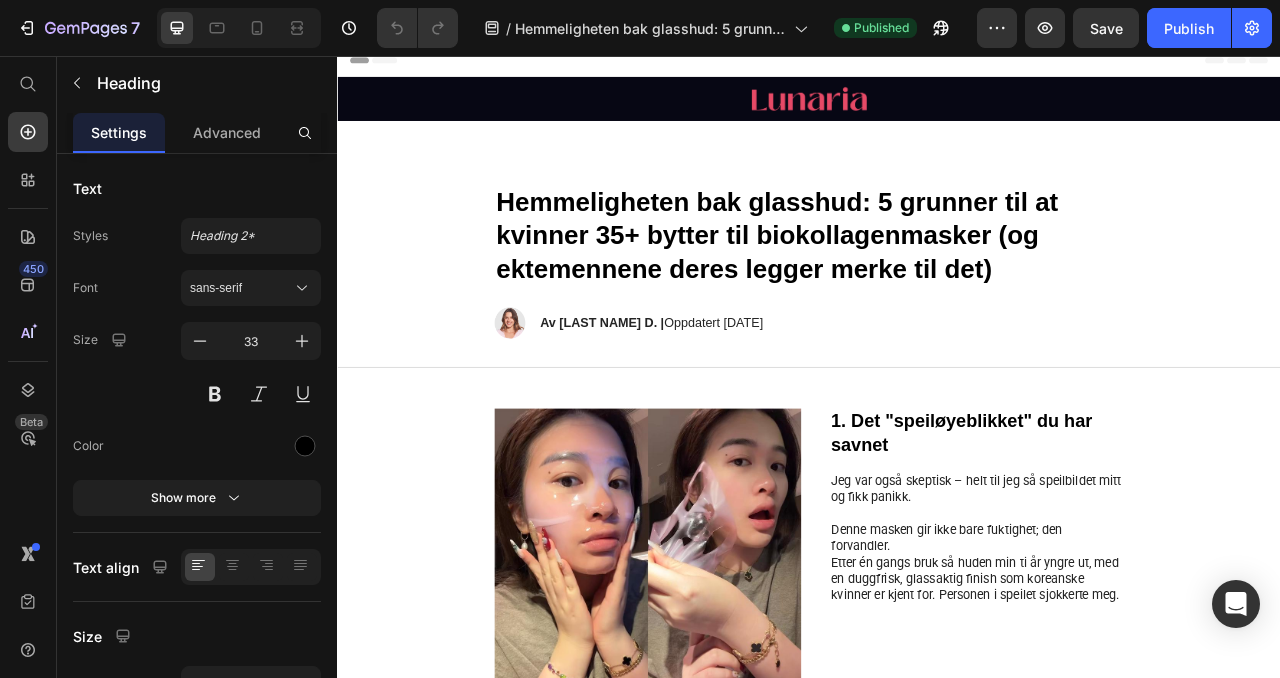 scroll, scrollTop: 0, scrollLeft: 0, axis: both 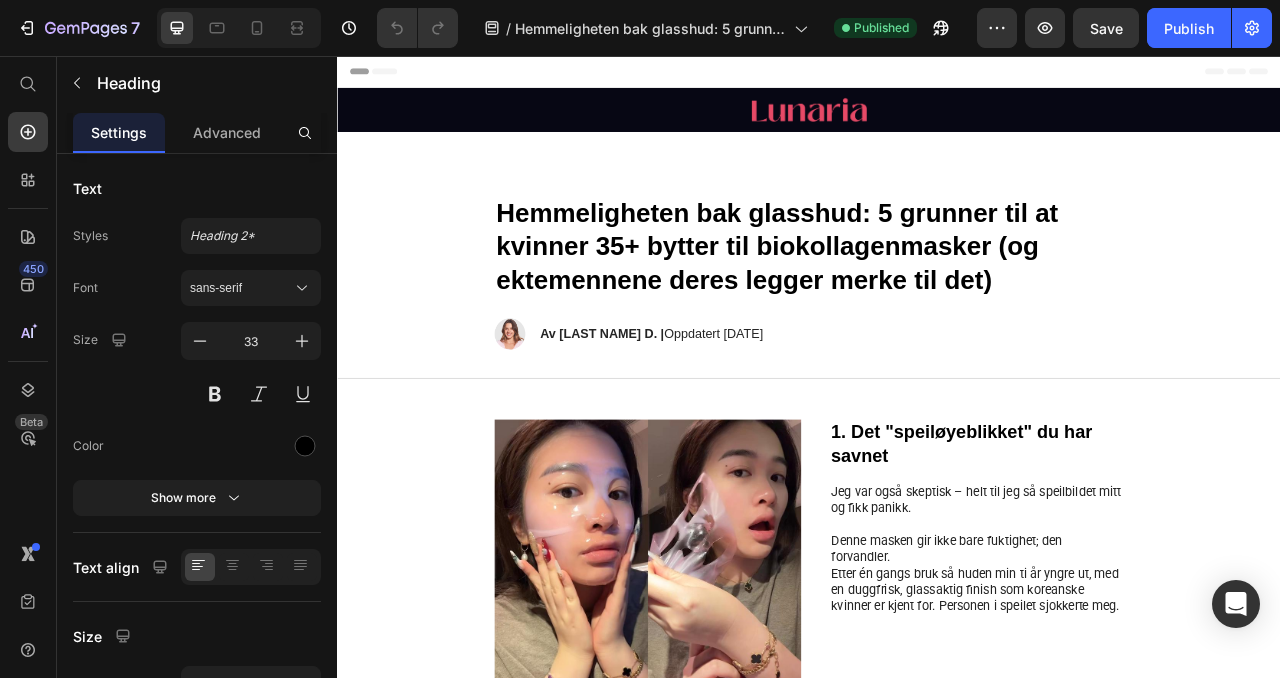click on "Hemmeligheten bak glasshud: 5 grunner til at kvinner 35+ bytter til biokollagenmasker (og ektemennene deres legger merke til det)" at bounding box center [937, 299] 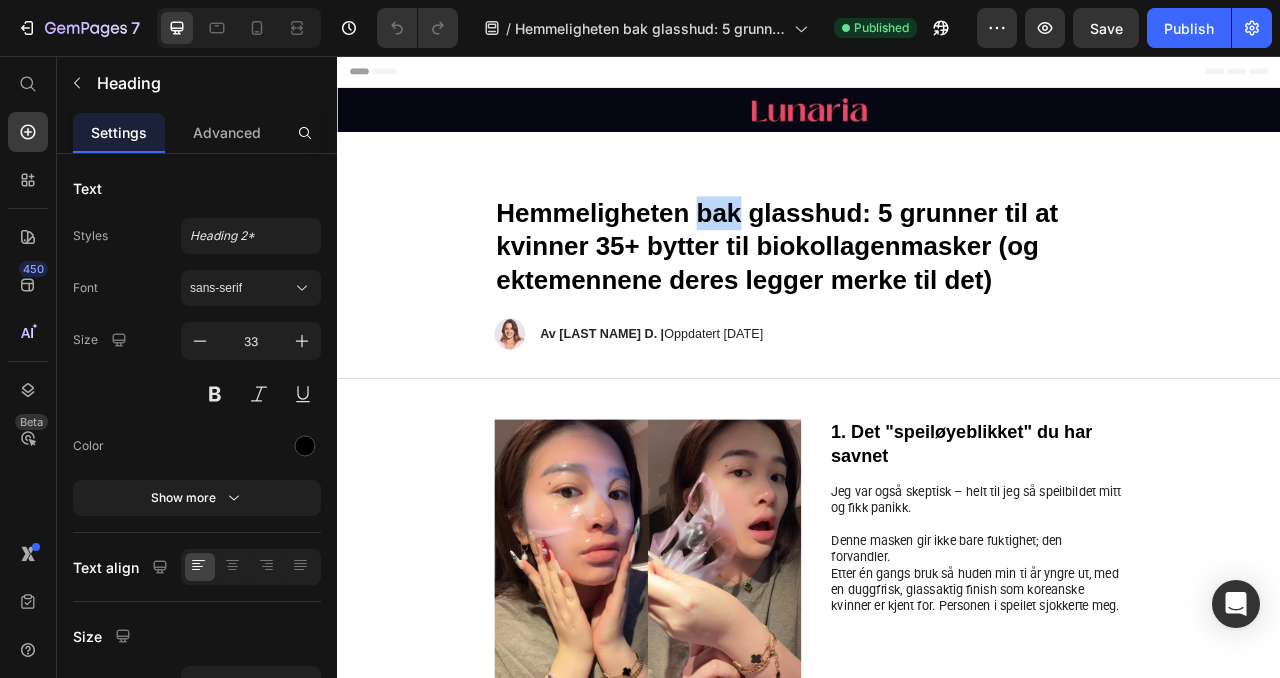 click on "Hemmeligheten bak glasshud: 5 grunner til at kvinner 35+ bytter til biokollagenmasker (og ektemennene deres legger merke til det)" at bounding box center [937, 299] 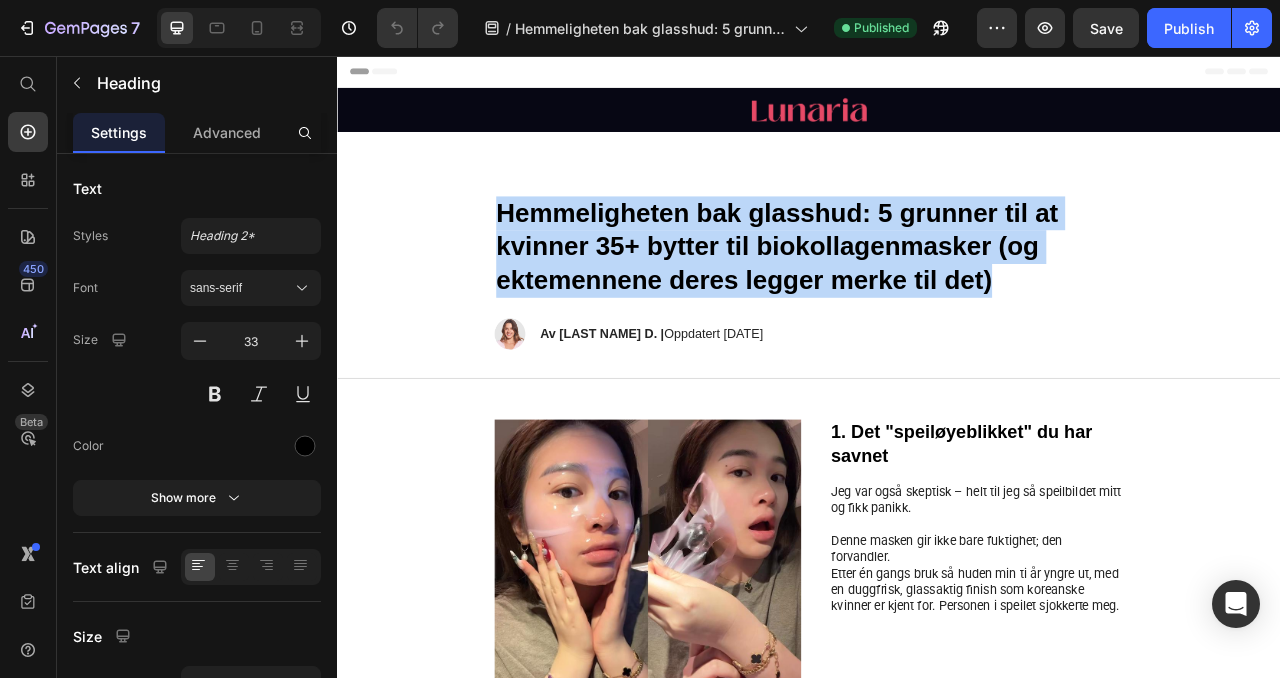 click on "Hemmeligheten bak glasshud: 5 grunner til at kvinner 35+ bytter til biokollagenmasker (og ektemennene deres legger merke til det)" at bounding box center (937, 299) 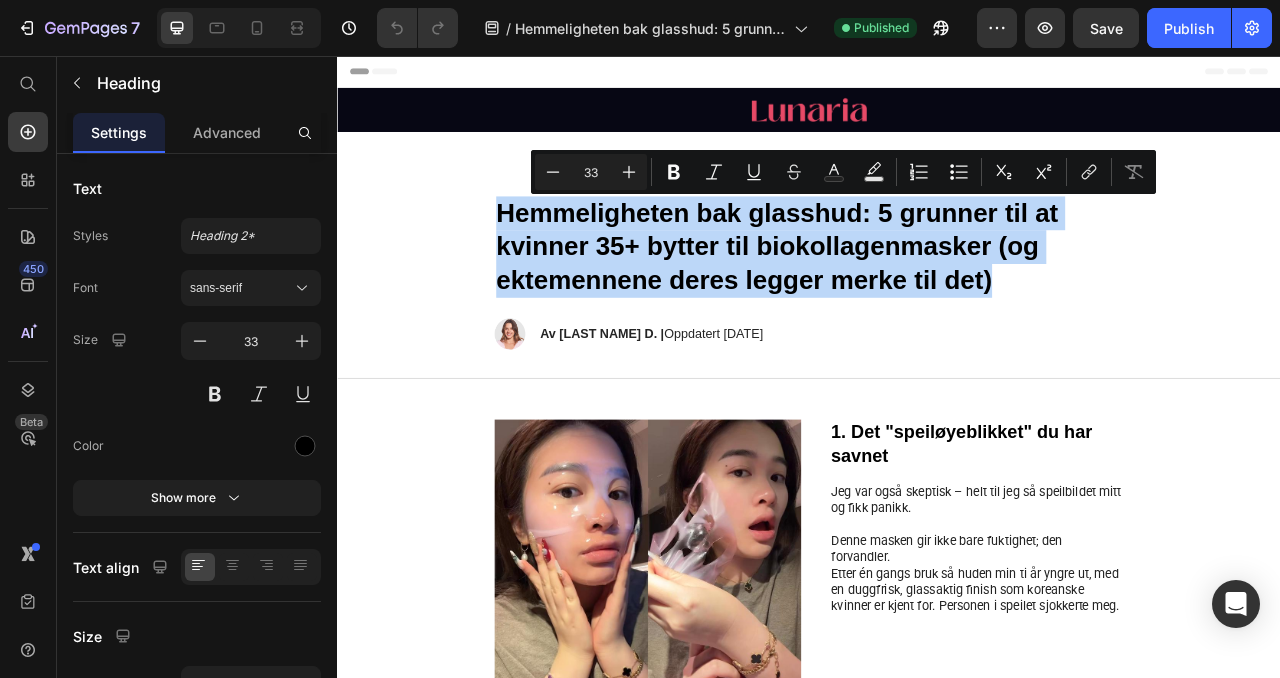 copy on "Hemmeligheten bak glasshud: 5 grunner til at kvinner 35+ bytter til biokollagenmasker (og ektemennene deres legger merke til det)" 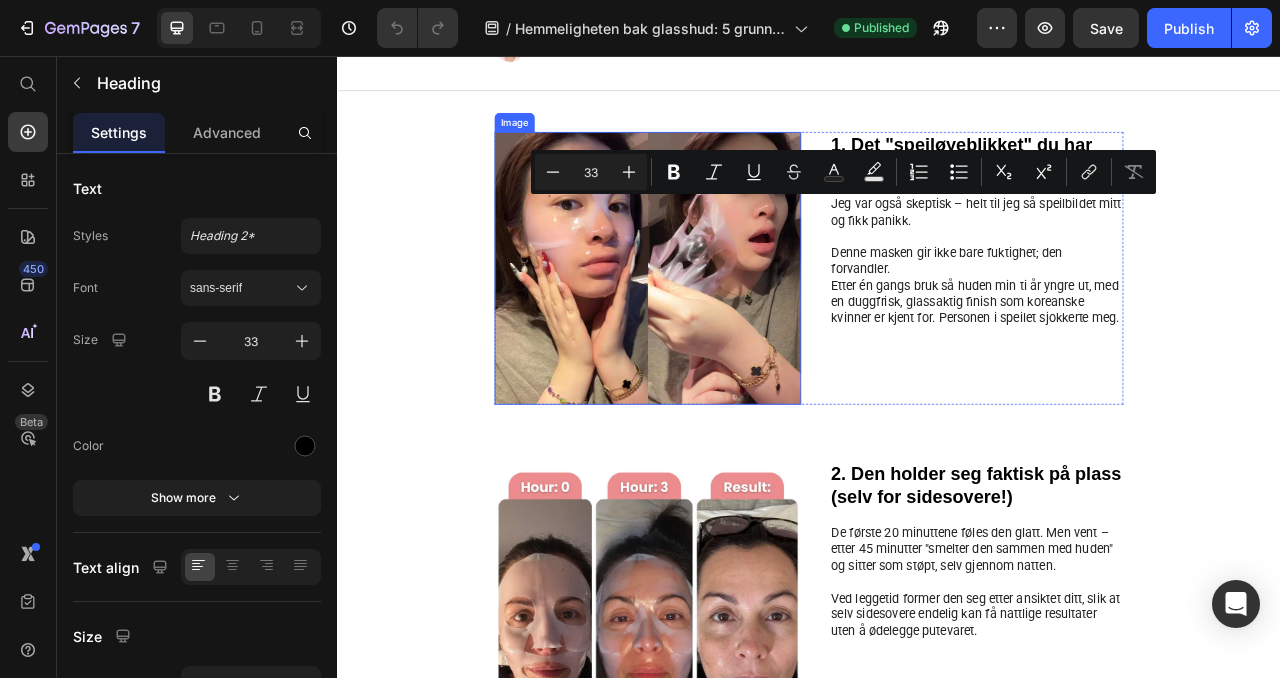 type on "16" 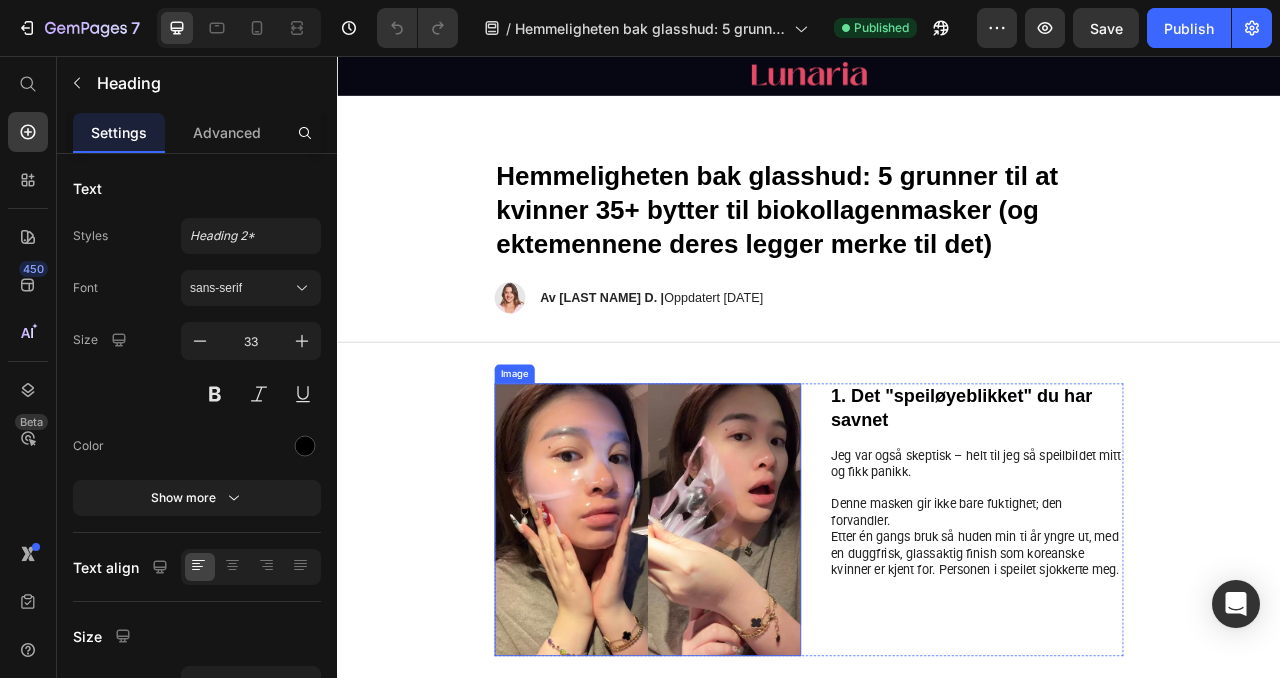 scroll, scrollTop: 0, scrollLeft: 0, axis: both 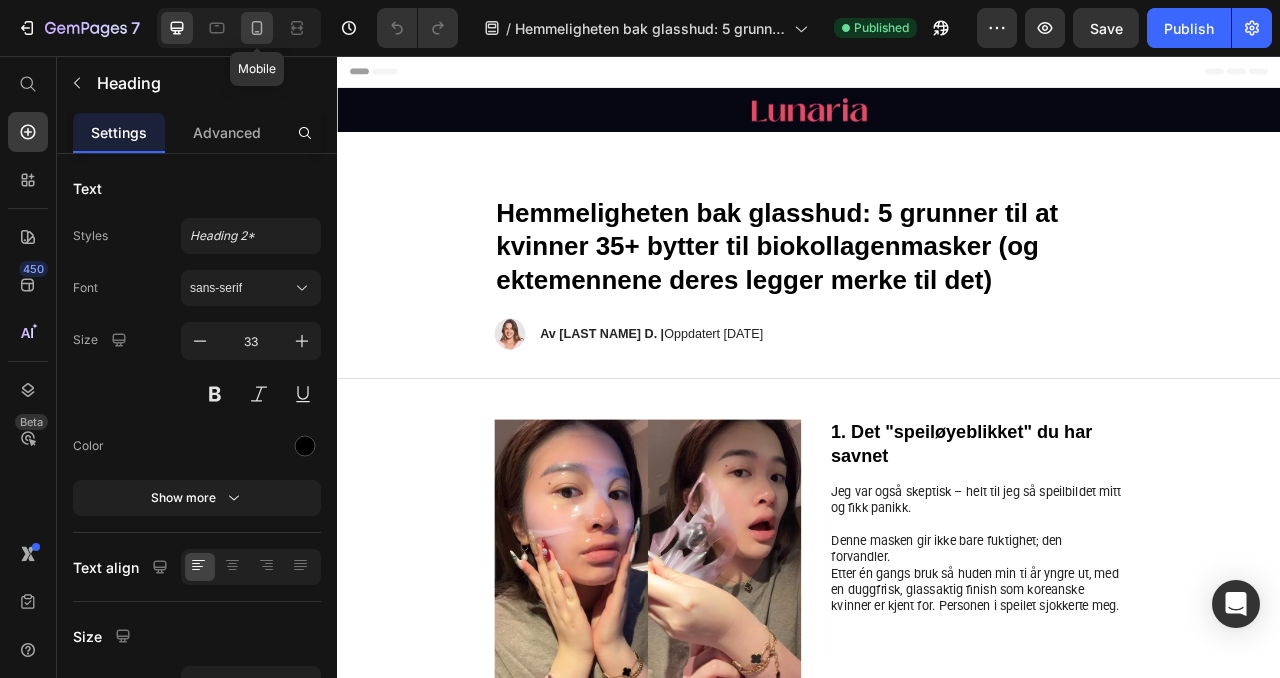 click 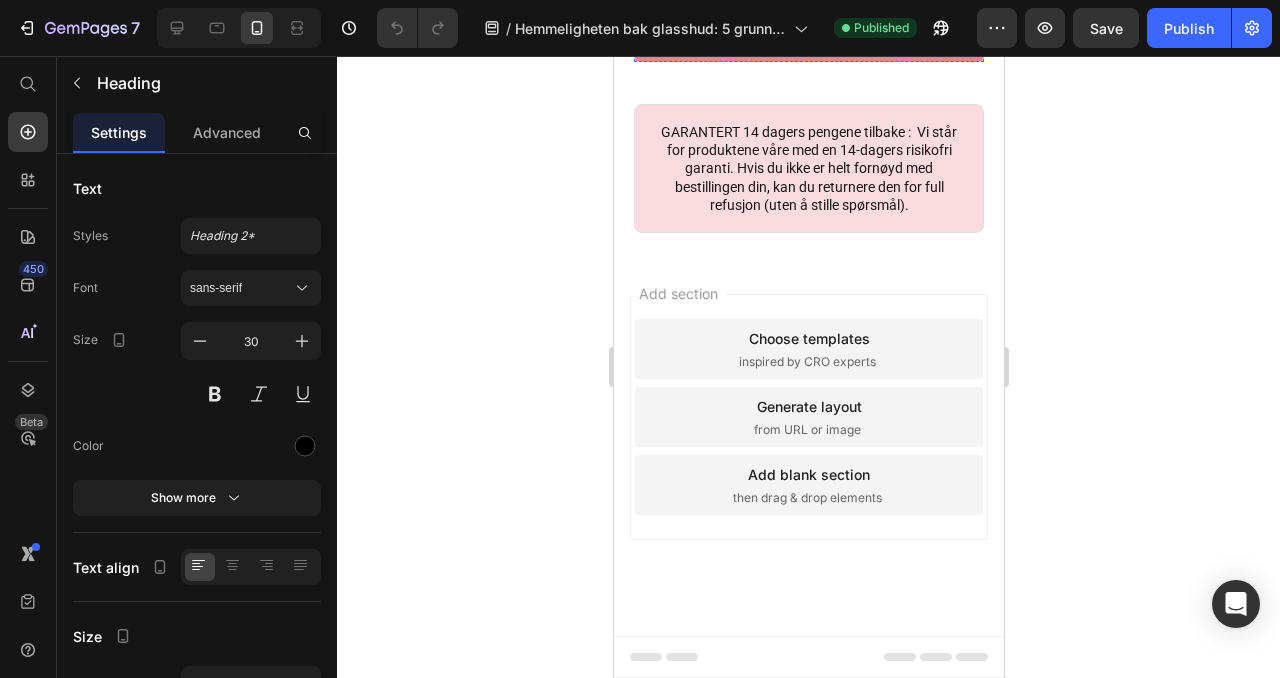 scroll, scrollTop: 5718, scrollLeft: 0, axis: vertical 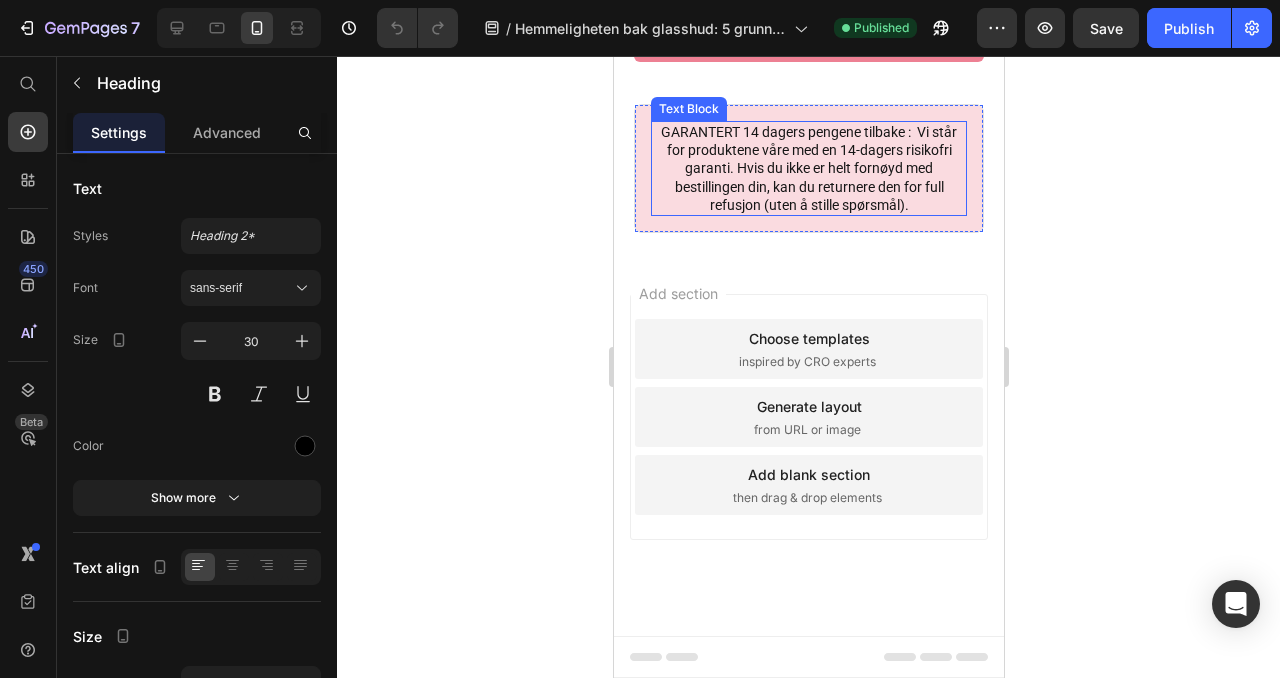 click on "GARANTERT 14 dagers pengene tilbake :  Vi står for produktene våre med en 14-dagers risikofri garanti. Hvis du ikke er helt fornøyd med bestillingen din, kan du returnere den for full refusjon (uten å stille spørsmål)." at bounding box center (808, 168) 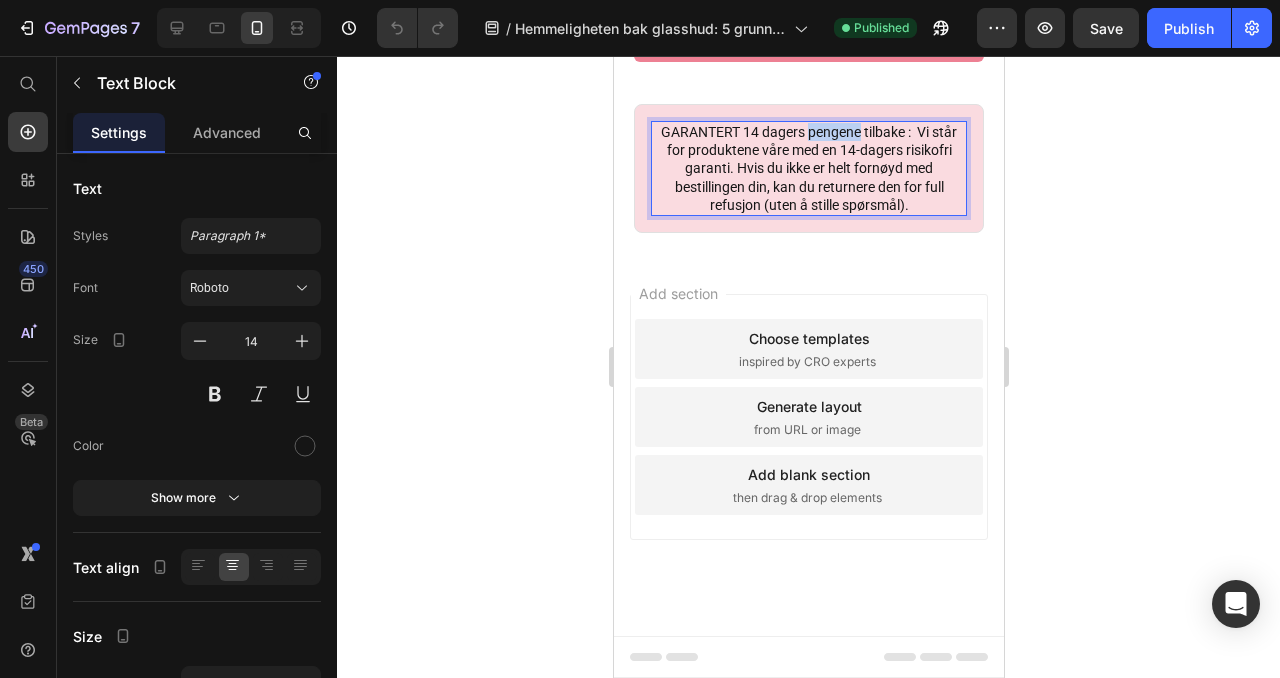 click on "GARANTERT 14 dagers pengene tilbake :  Vi står for produktene våre med en 14-dagers risikofri garanti. Hvis du ikke er helt fornøyd med bestillingen din, kan du returnere den for full refusjon (uten å stille spørsmål)." at bounding box center (808, 168) 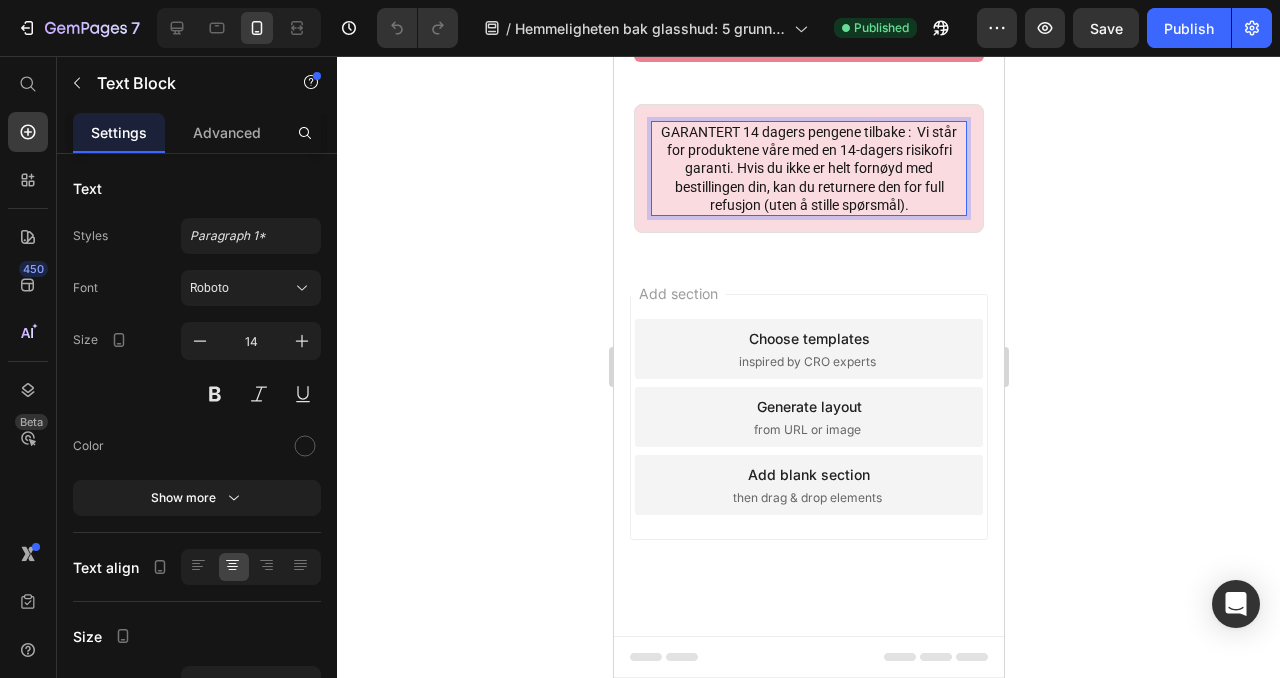 click on "GARANTERT 14 dagers pengene tilbake :  Vi står for produktene våre med en 14-dagers risikofri garanti. Hvis du ikke er helt fornøyd med bestillingen din, kan du returnere den for full refusjon (uten å stille spørsmål)." at bounding box center (808, 168) 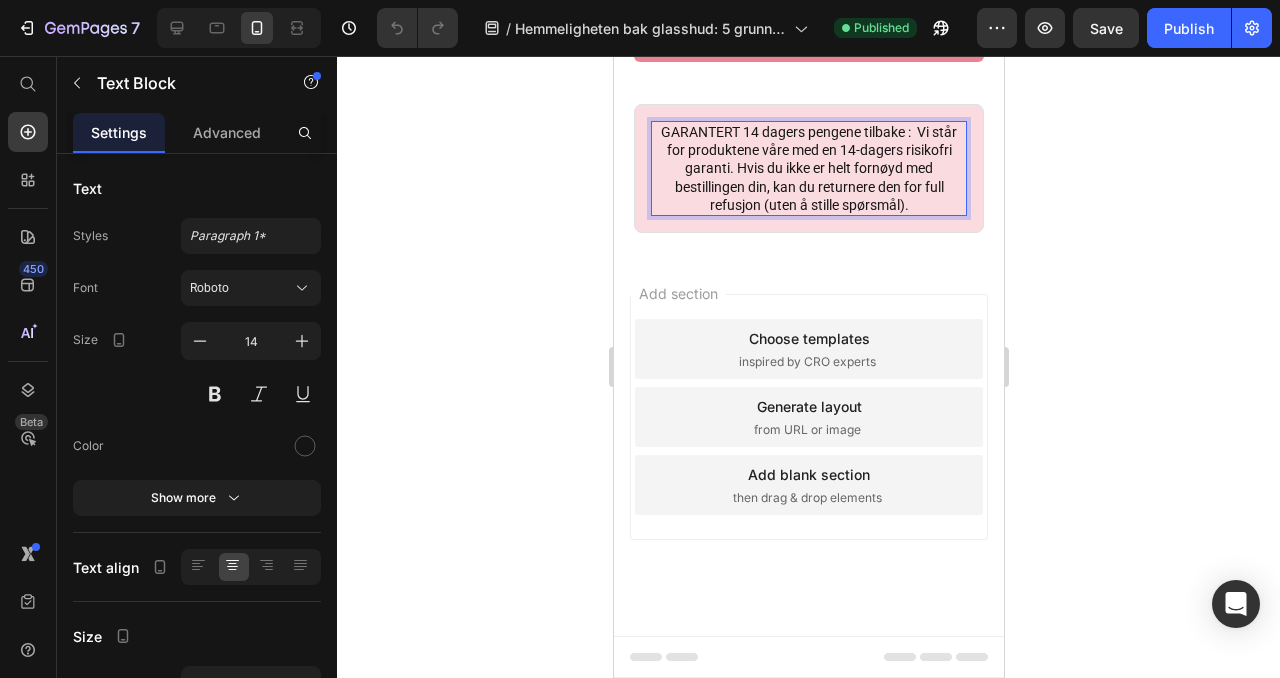 scroll, scrollTop: 5654, scrollLeft: 0, axis: vertical 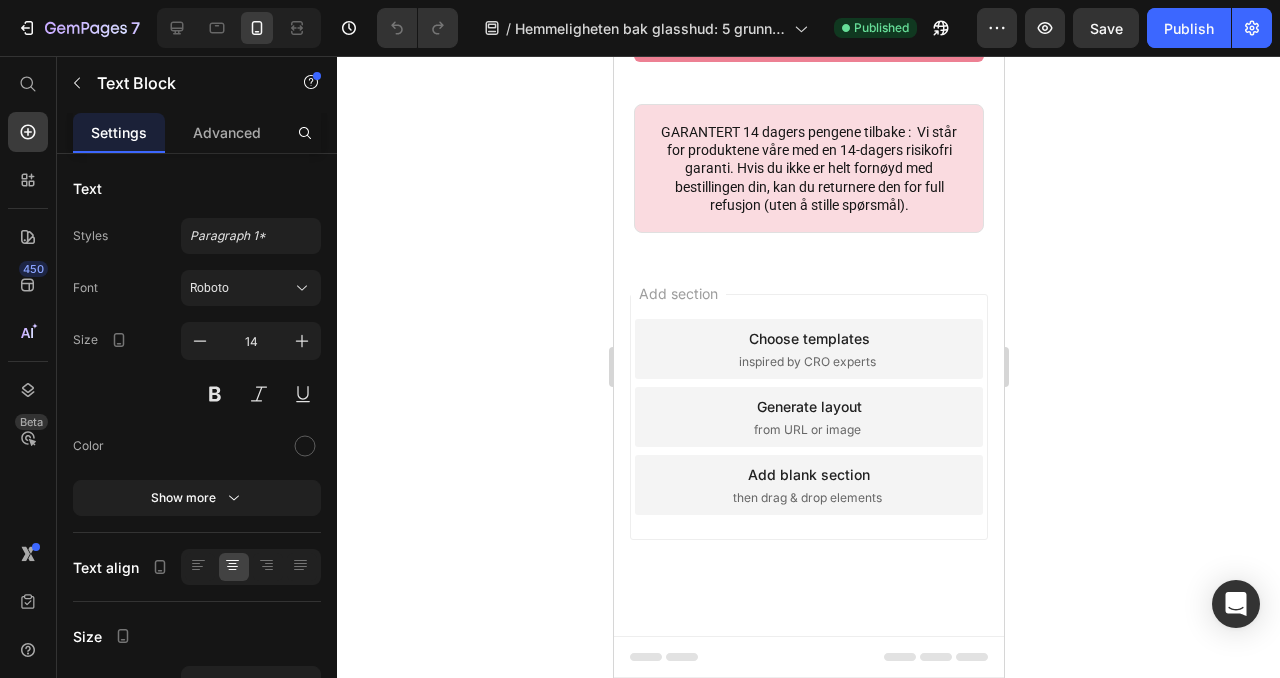 click on "Svært begrenset lager  Skynd deg før vi selger ut!" at bounding box center [785, -49] 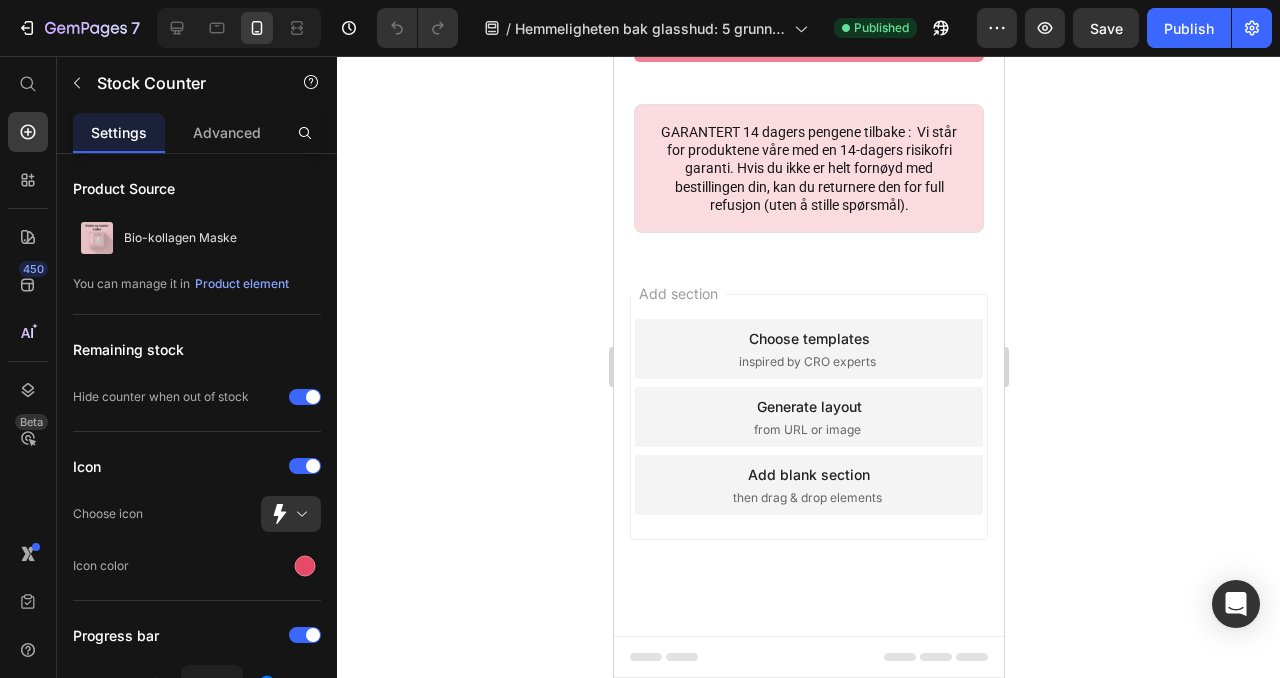 click on "Svært begrenset lager  Skynd deg før vi selger ut!" at bounding box center (785, -49) 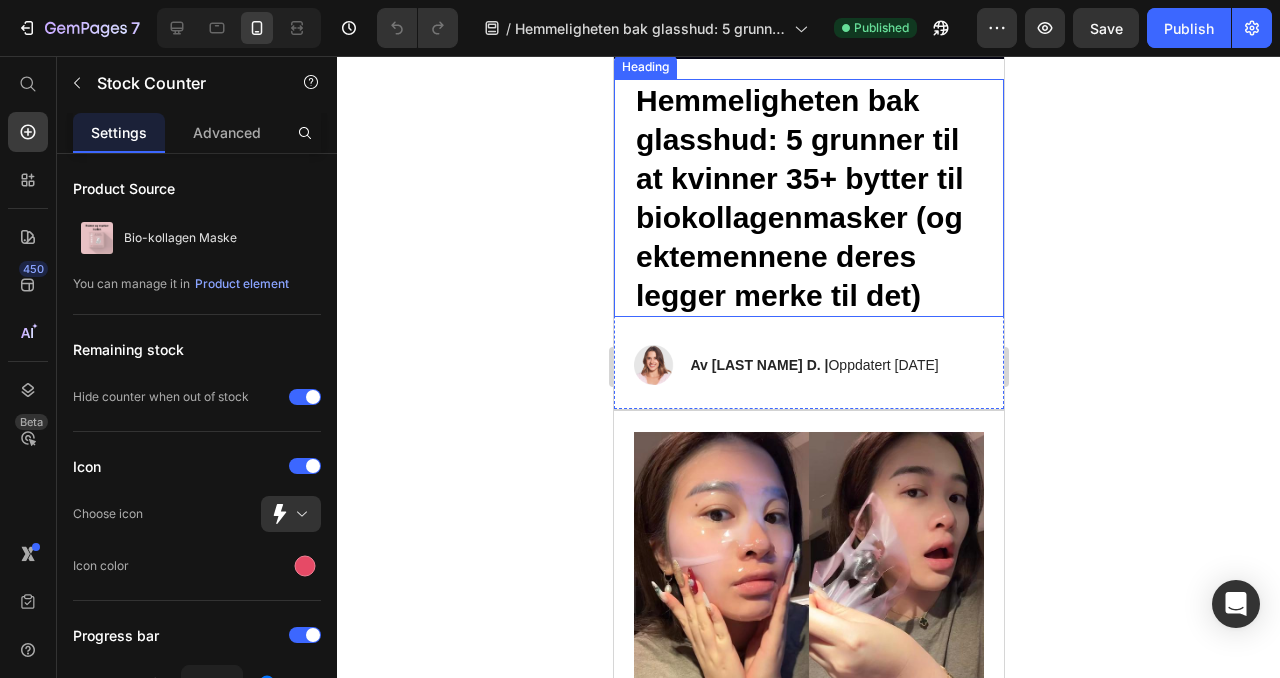 scroll, scrollTop: 133, scrollLeft: 0, axis: vertical 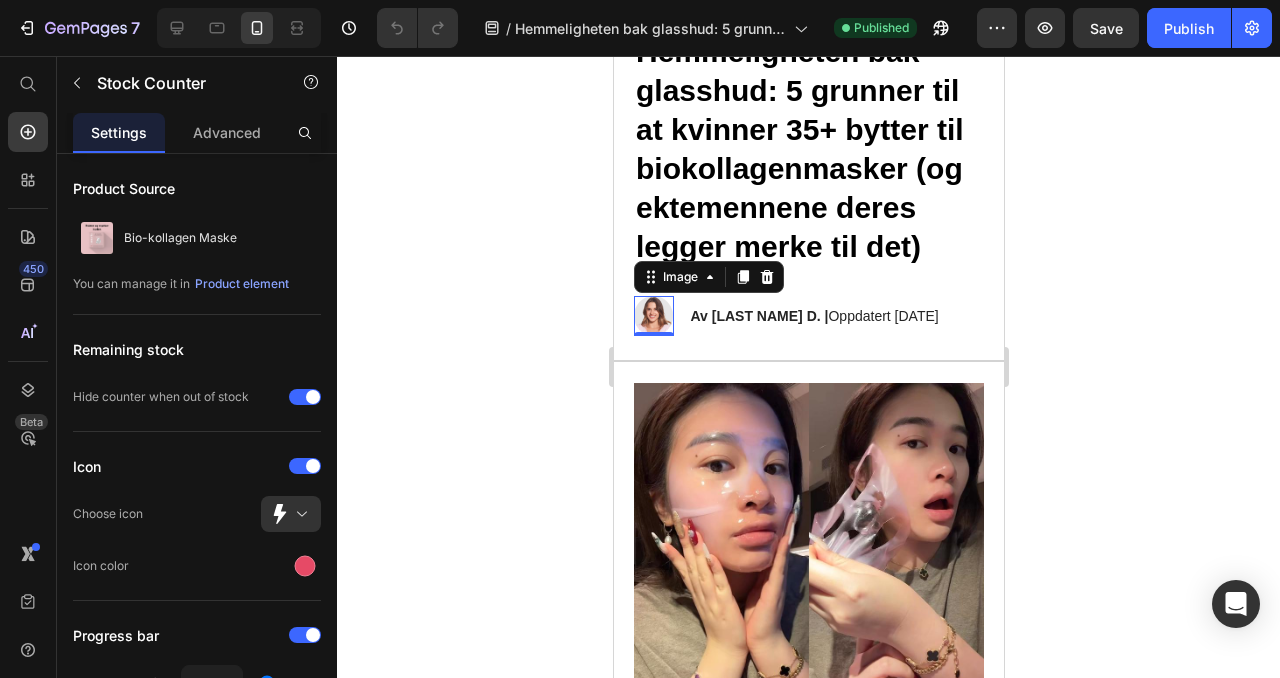 click at bounding box center (653, 316) 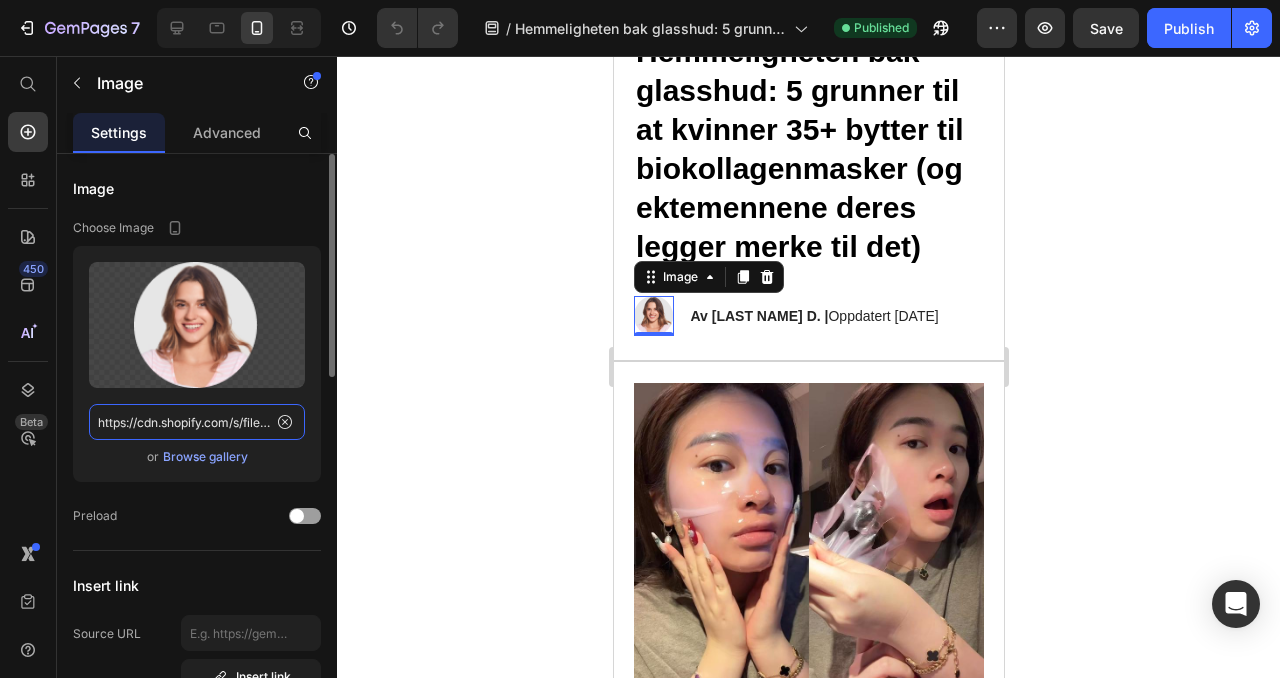 click on "https://cdn.shopify.com/s/files/1/0899/8689/2043/files/gempages_558948214632350796-2541bb48-c691-42e0-b766-d680249ae247.png" 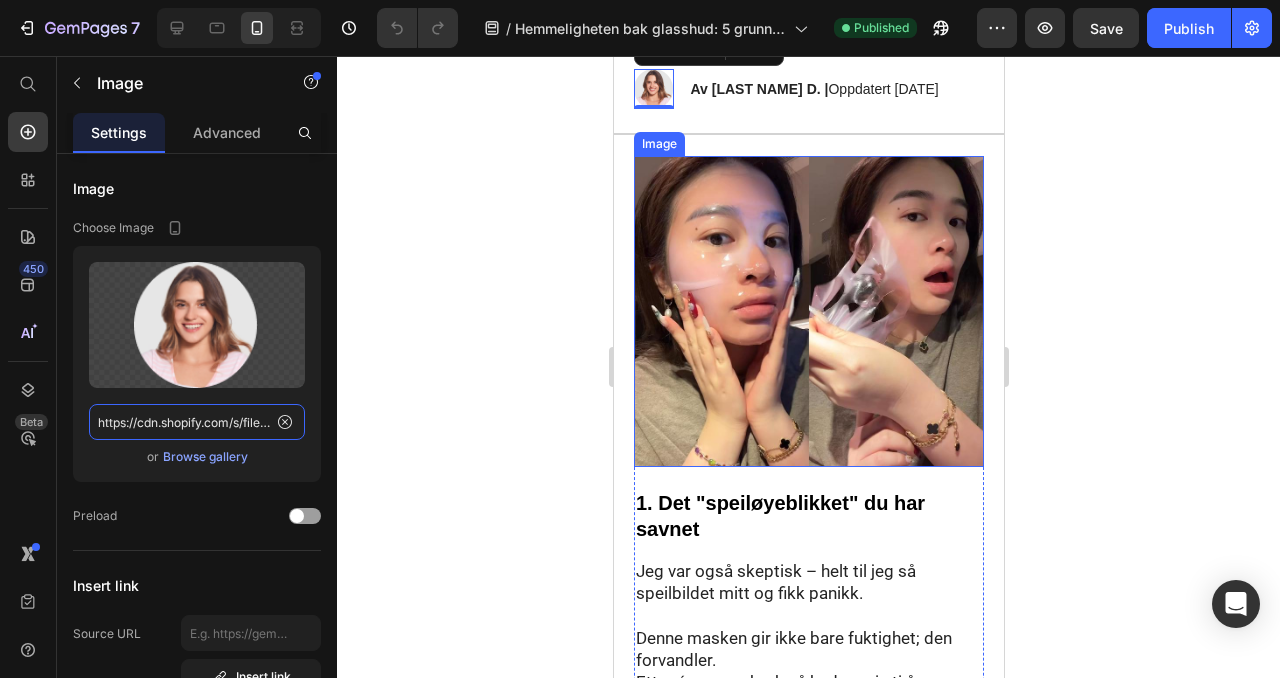 scroll, scrollTop: 363, scrollLeft: 0, axis: vertical 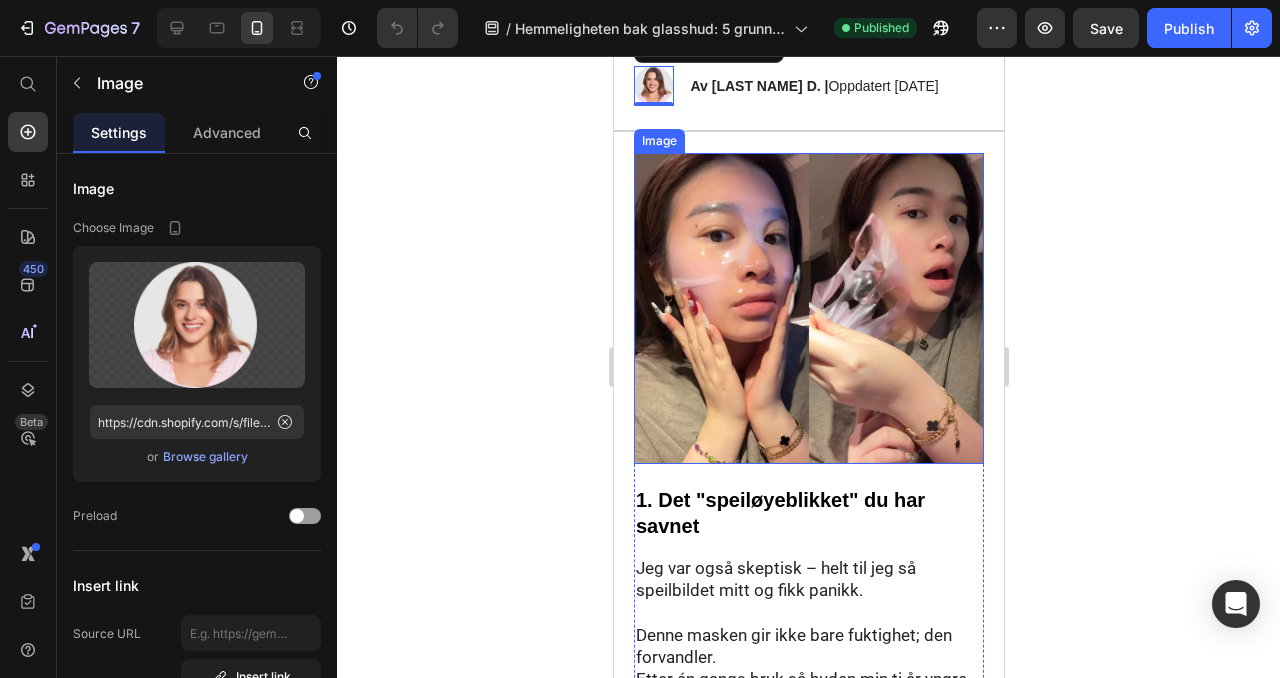 click at bounding box center [808, 308] 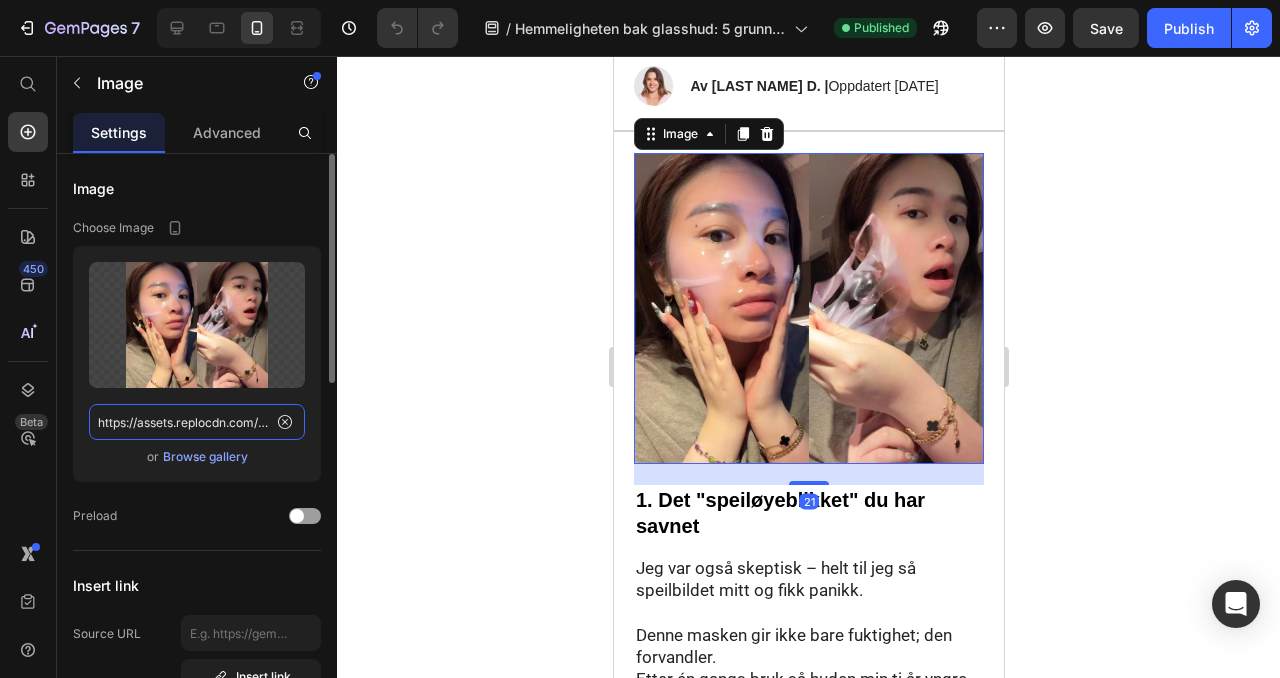 click on "https://assets.replocdn.com/projects/2726e443-4661-4fa7-8a99-0f6d797a09f6/8edac323-400b-43ab-b2da-40676dc36571?width=820" 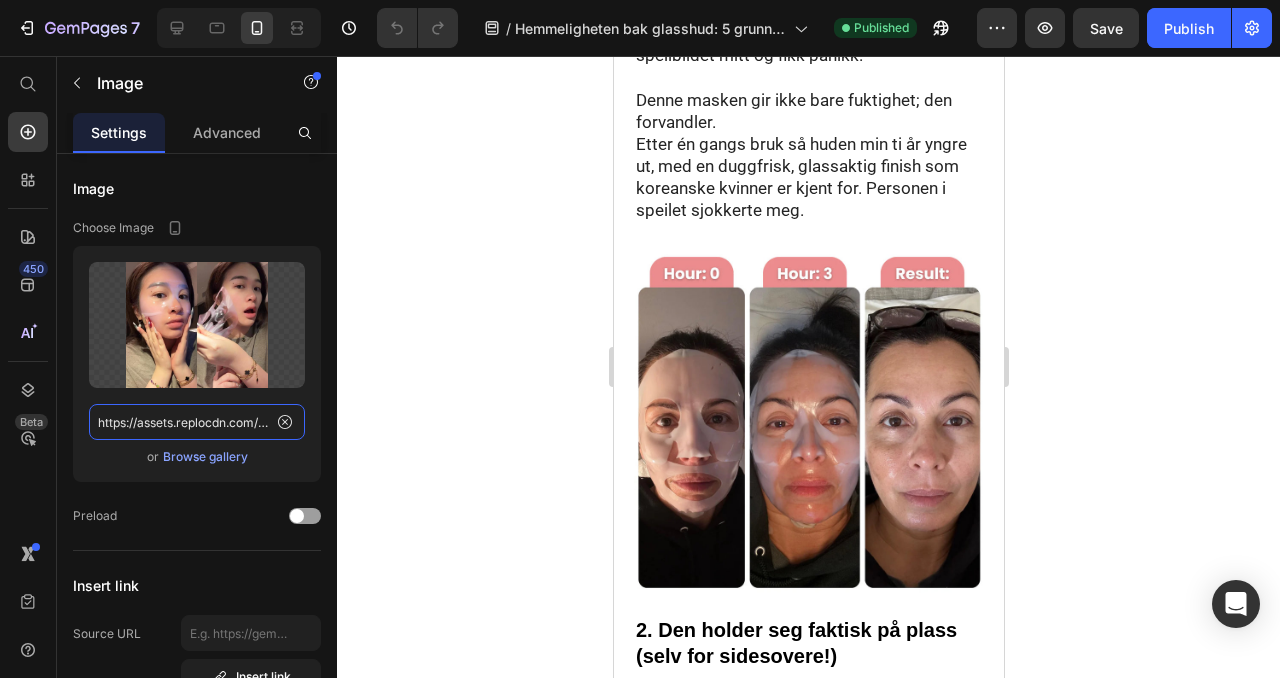scroll, scrollTop: 949, scrollLeft: 0, axis: vertical 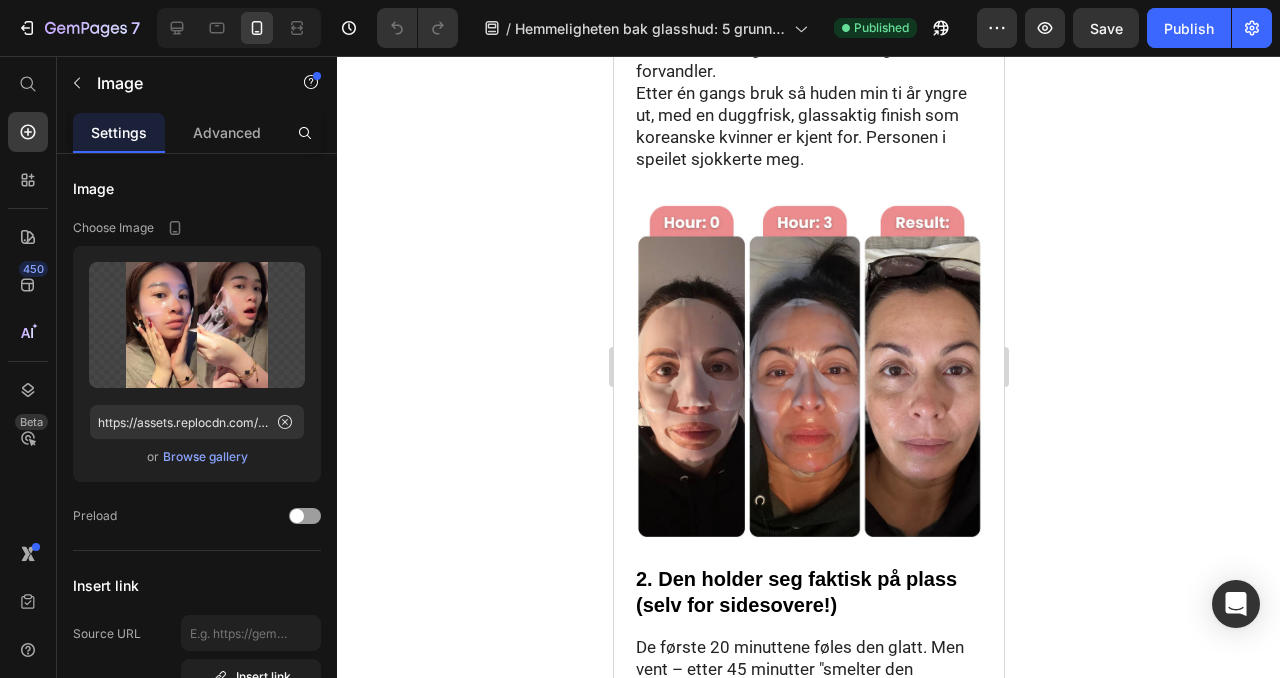 click at bounding box center [808, 368] 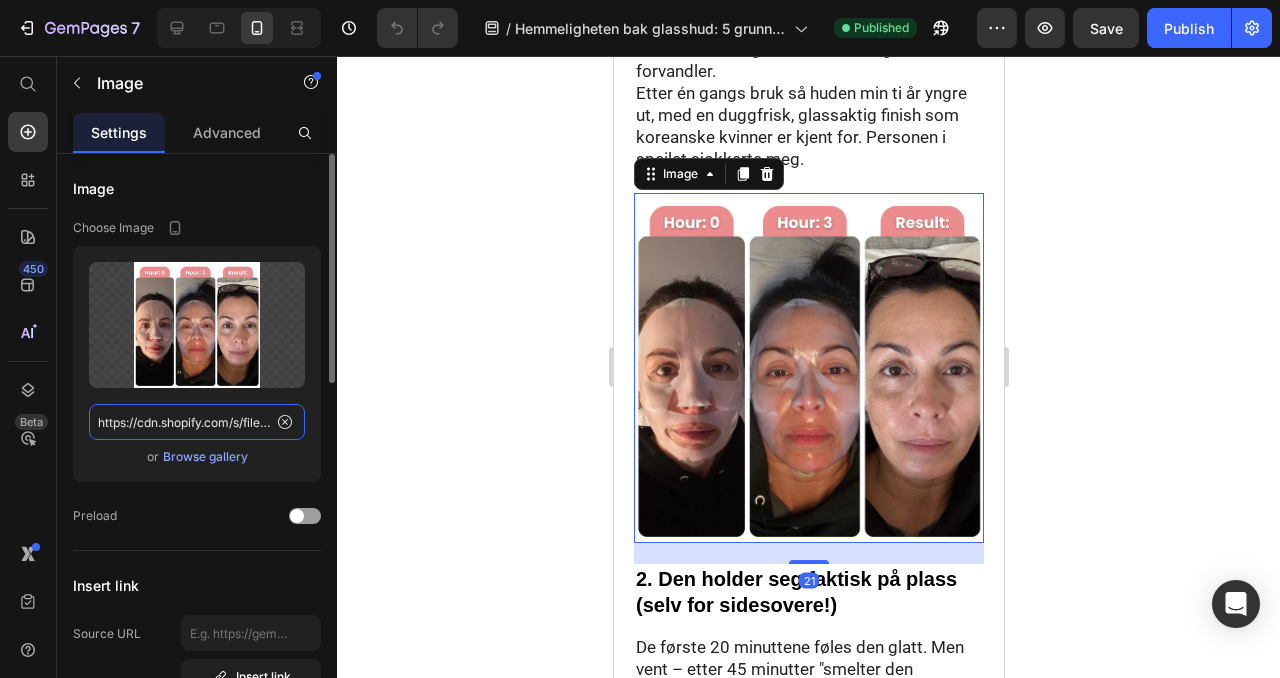 click on "https://cdn.shopify.com/s/files/1/0642/0362/0534/files/IMG_7220.webp?v=1724687875&width=820" 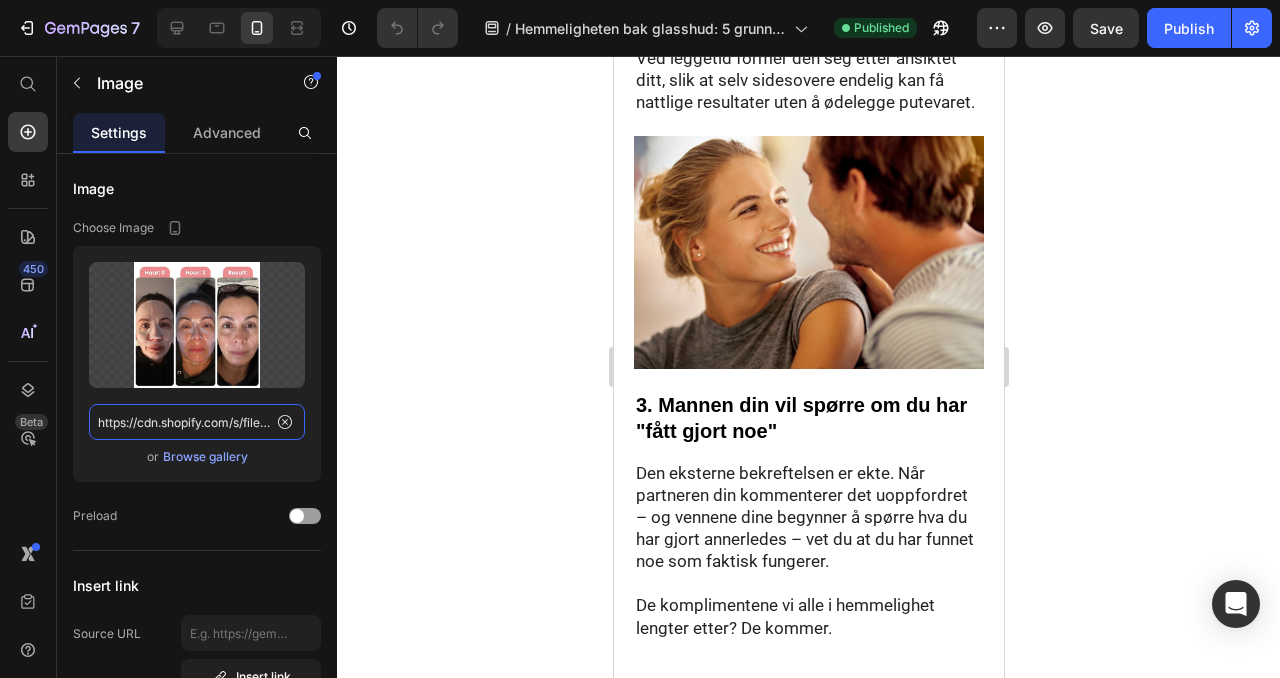 scroll, scrollTop: 1671, scrollLeft: 0, axis: vertical 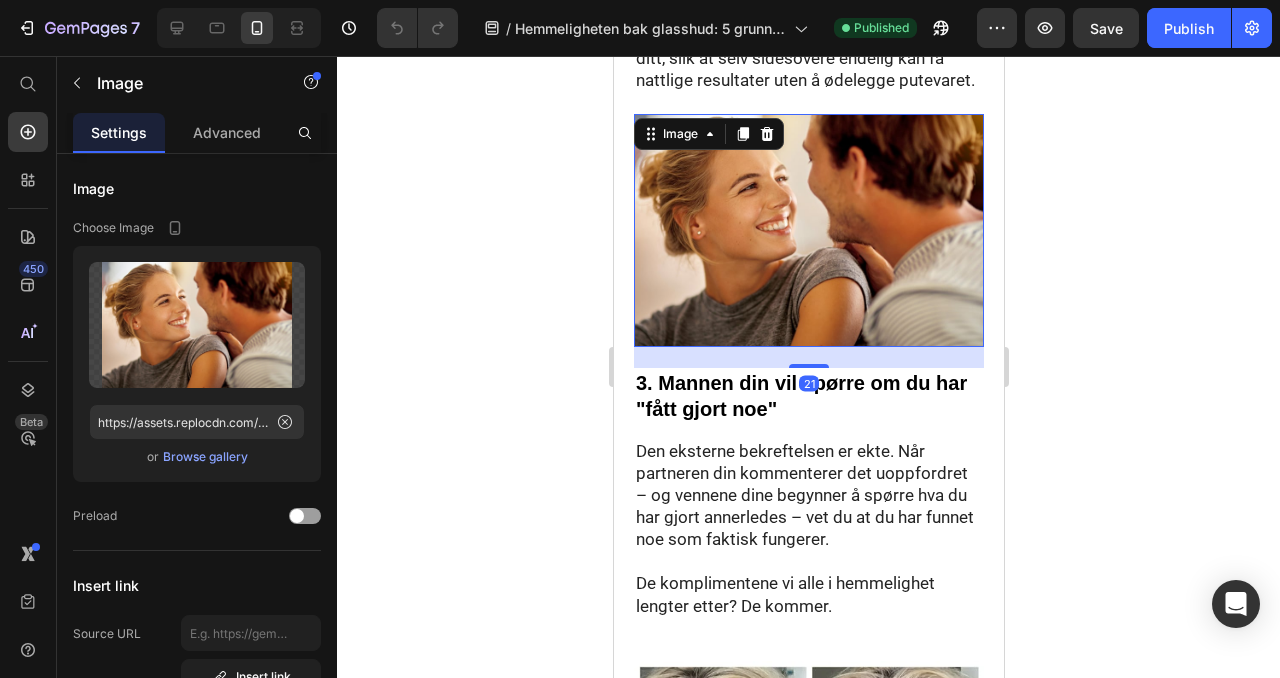 click at bounding box center (808, 230) 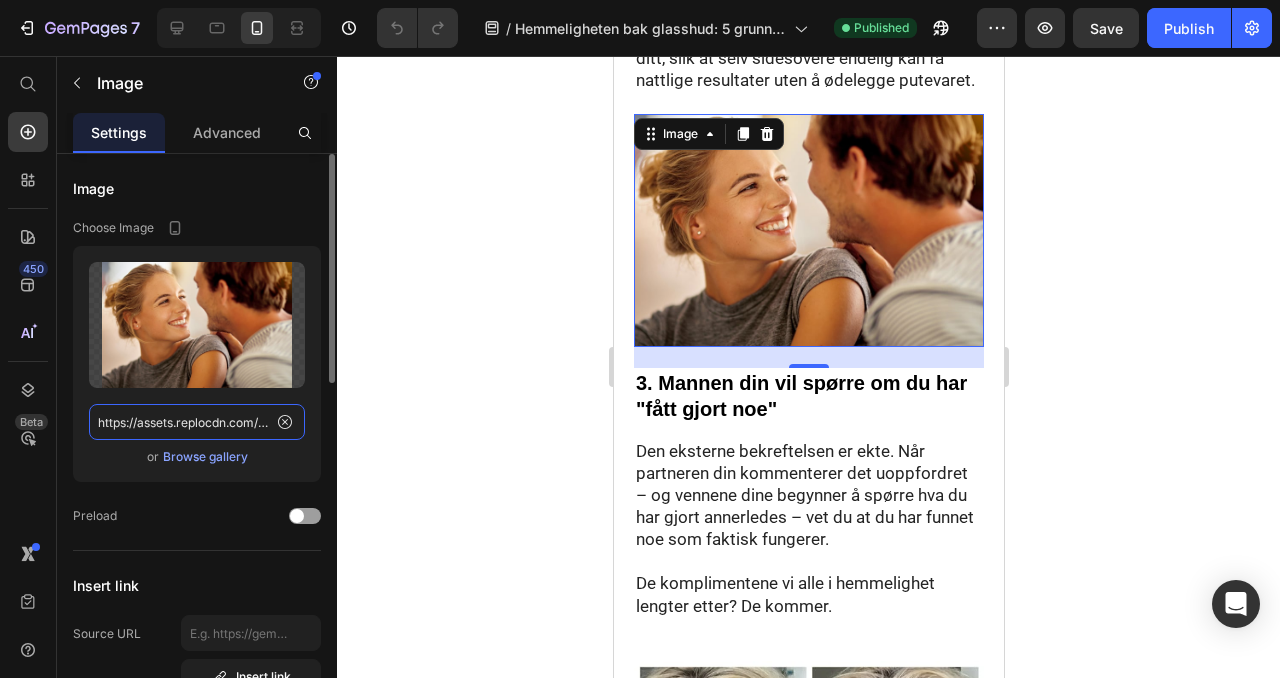 click on "https://assets.replocdn.com/projects/2726e443-4661-4fa7-8a99-0f6d797a09f6/798f2989-2059-459d-ace5-260df7034869?width=820" 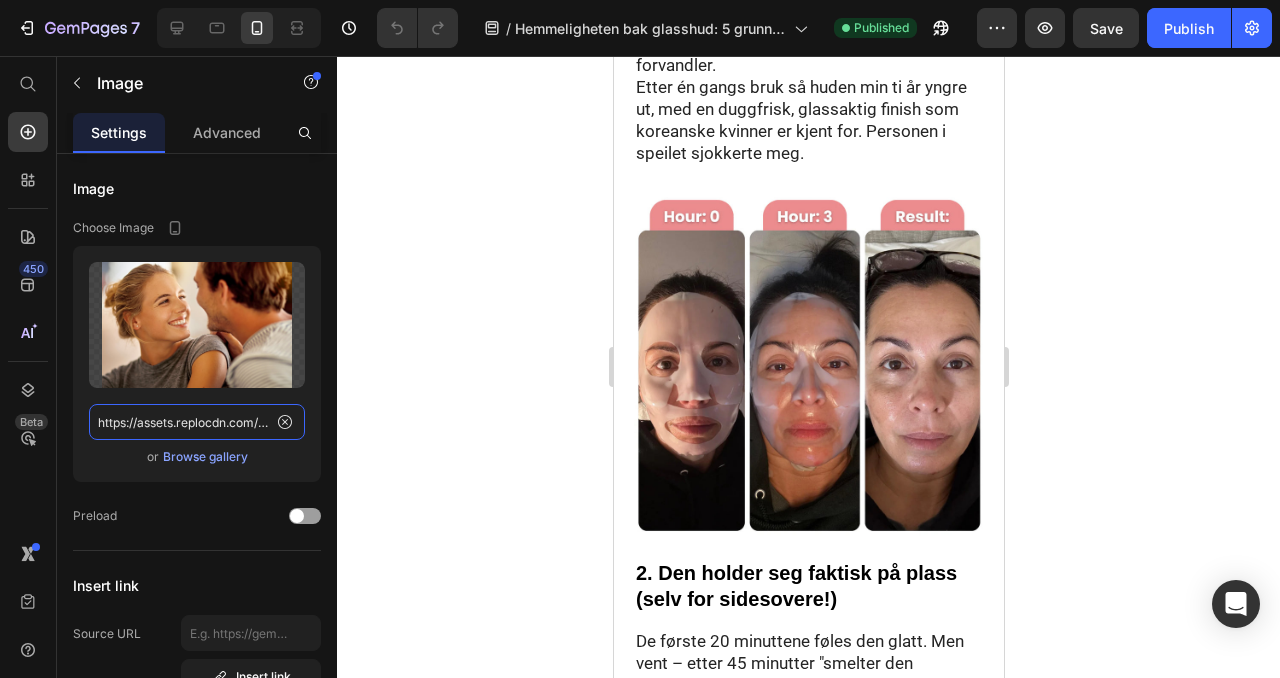 scroll, scrollTop: 957, scrollLeft: 0, axis: vertical 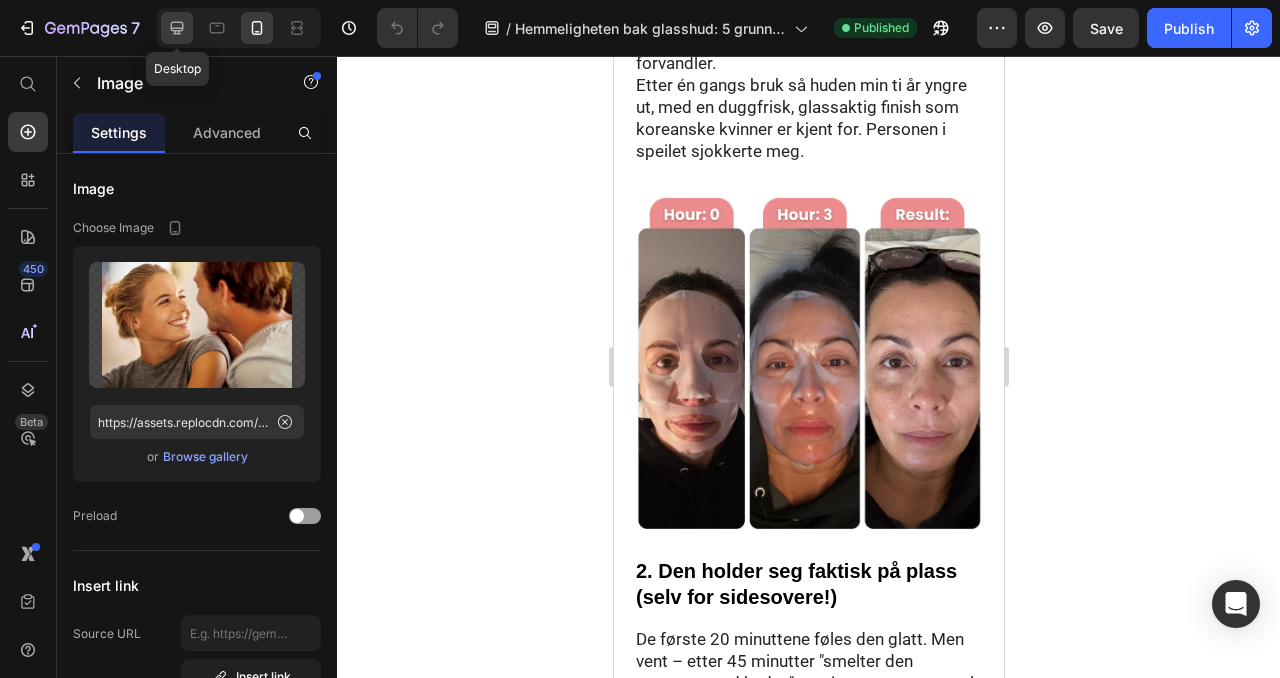 click 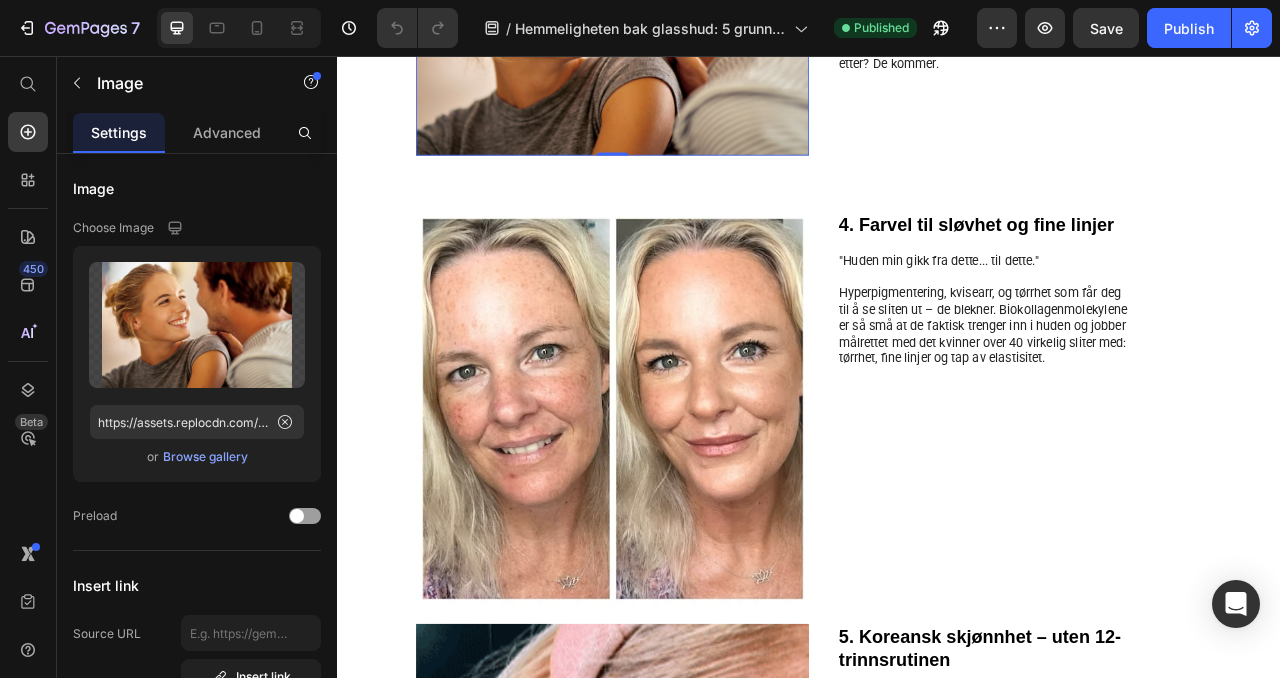 scroll, scrollTop: 1609, scrollLeft: 0, axis: vertical 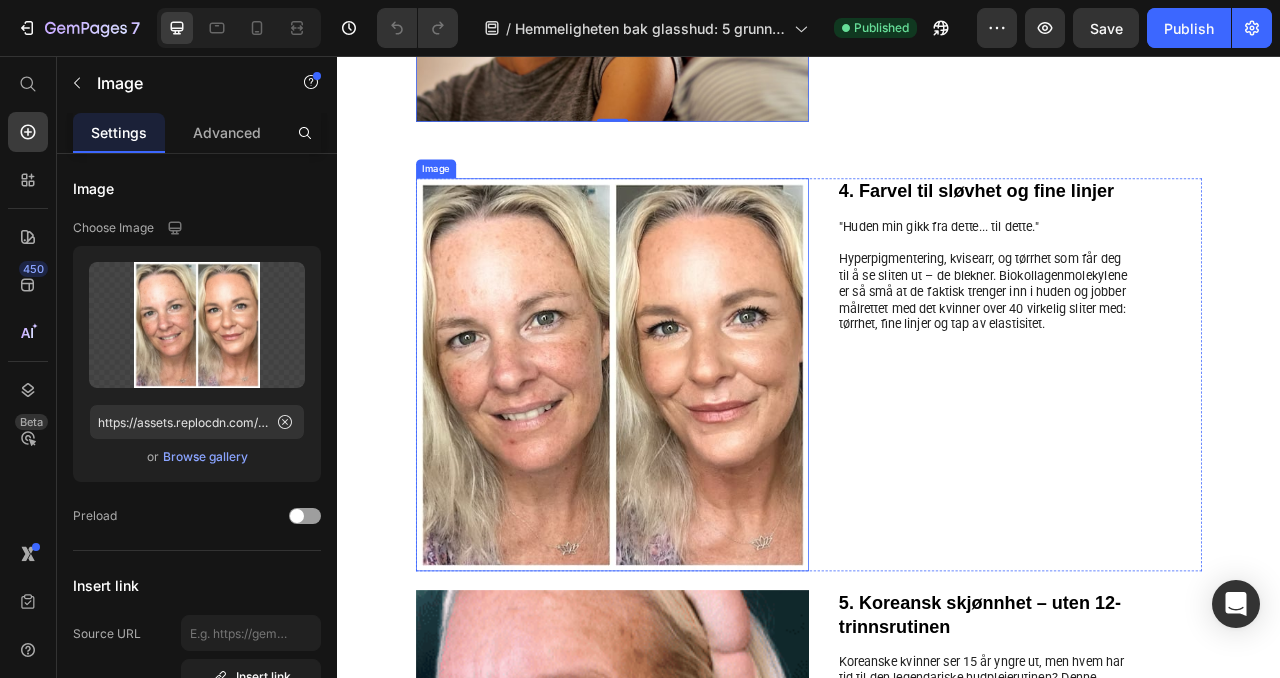 click at bounding box center (687, 462) 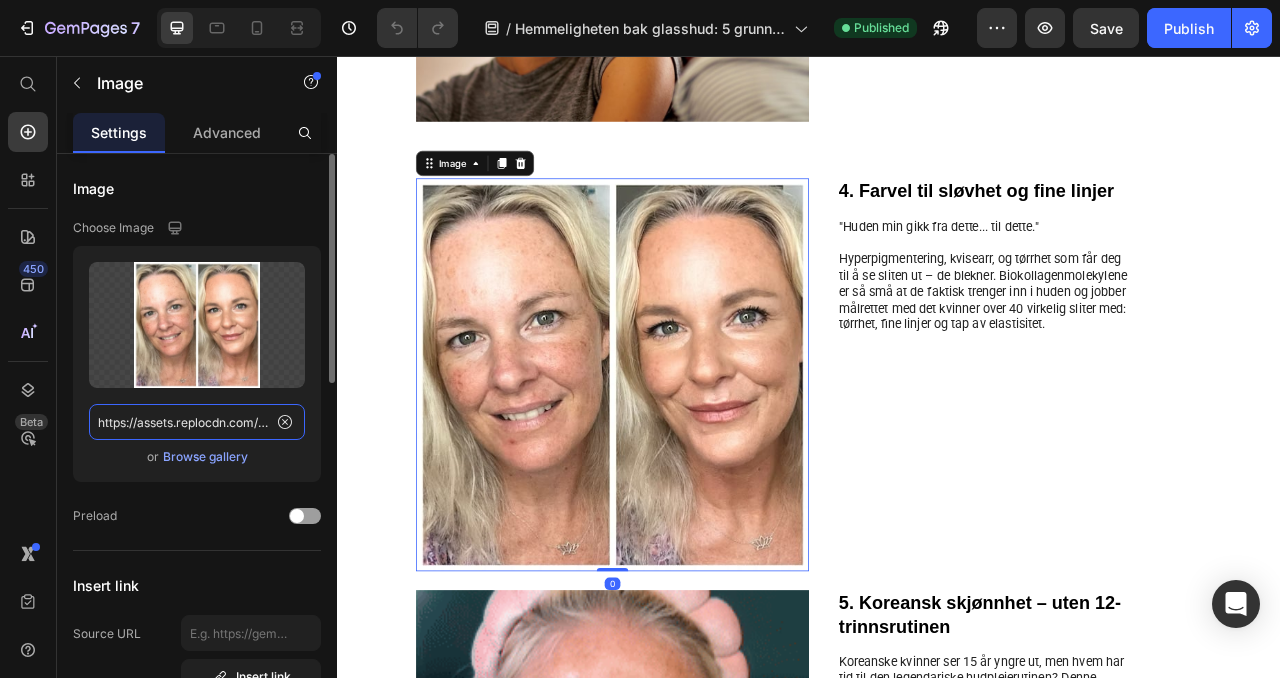 click on "https://assets.replocdn.com/projects/2726e443-4661-4fa7-8a99-0f6d797a09f6/5ea6fdcb-09a2-4171-86f0-9bb51ef1fd4e?width=820" 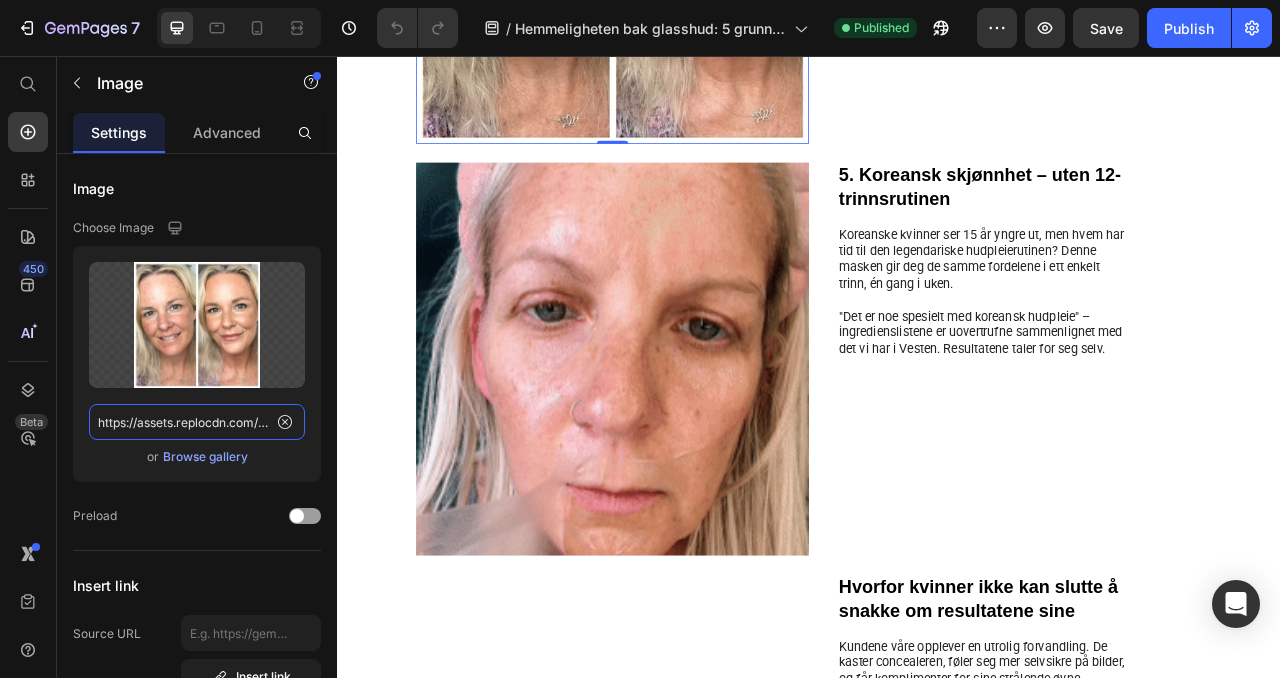 scroll, scrollTop: 2170, scrollLeft: 0, axis: vertical 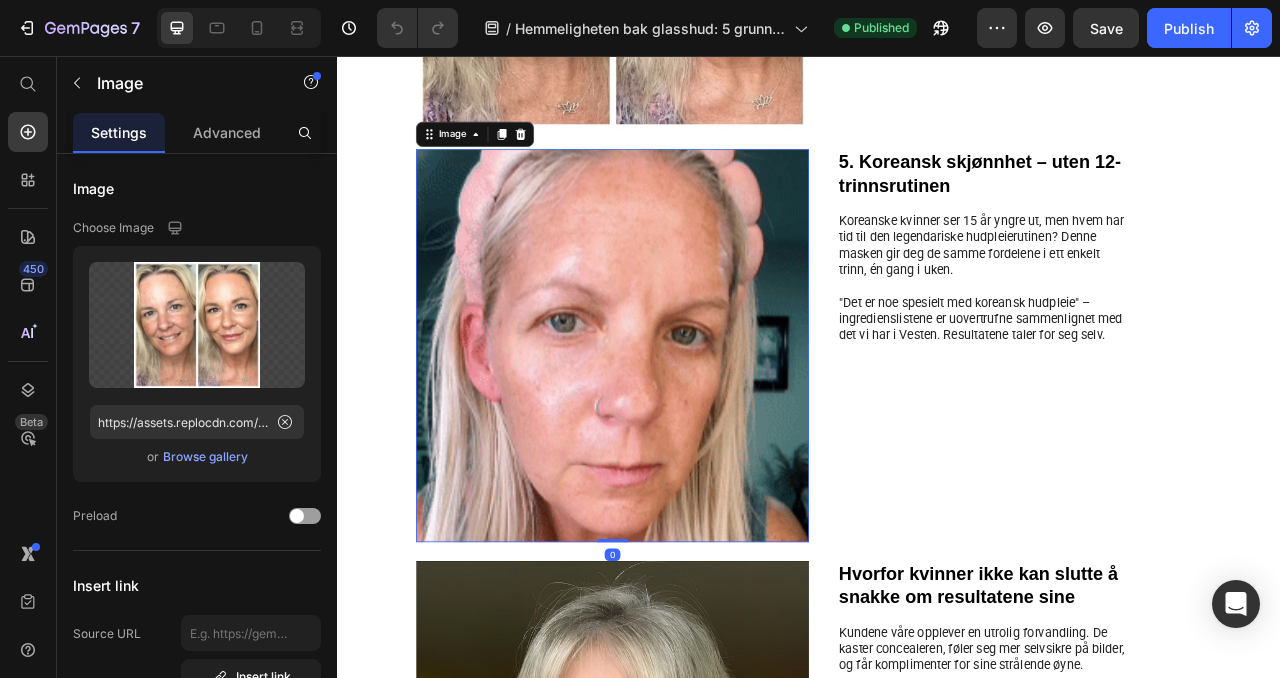 click at bounding box center [687, 425] 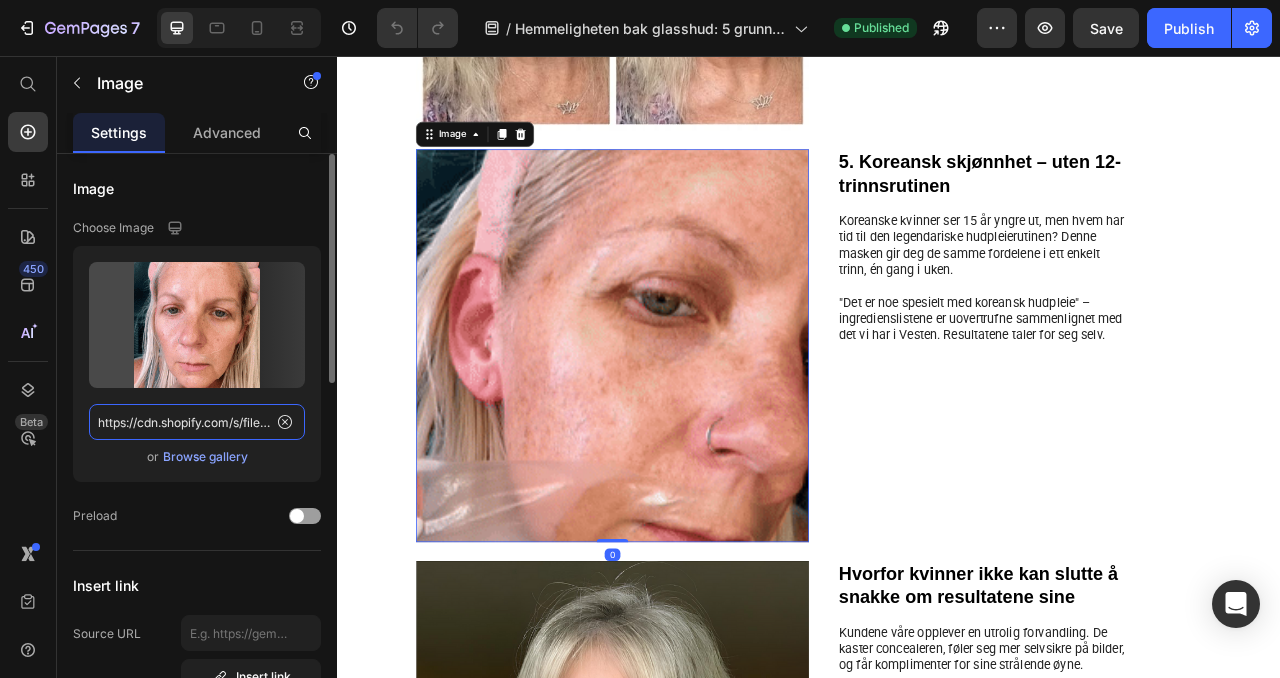 click on "https://cdn.shopify.com/s/files/1/0642/0362/0534/files/1031_1.gif?v=1730411847" 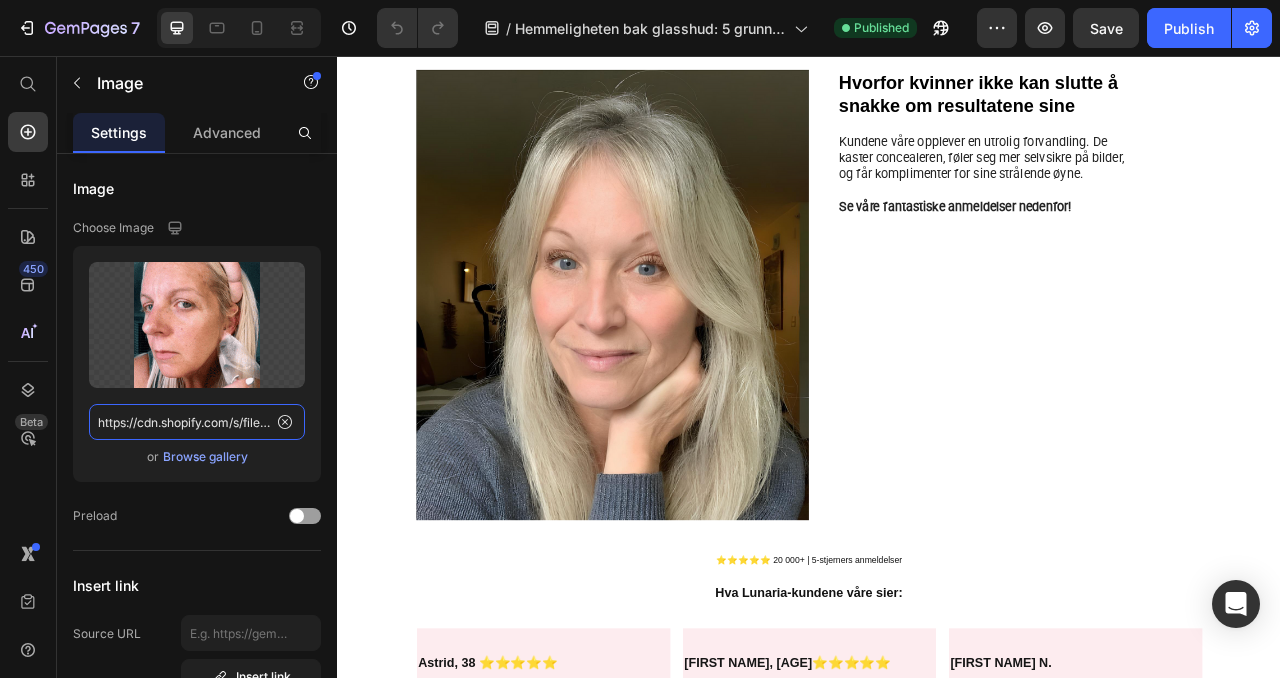 scroll, scrollTop: 2801, scrollLeft: 0, axis: vertical 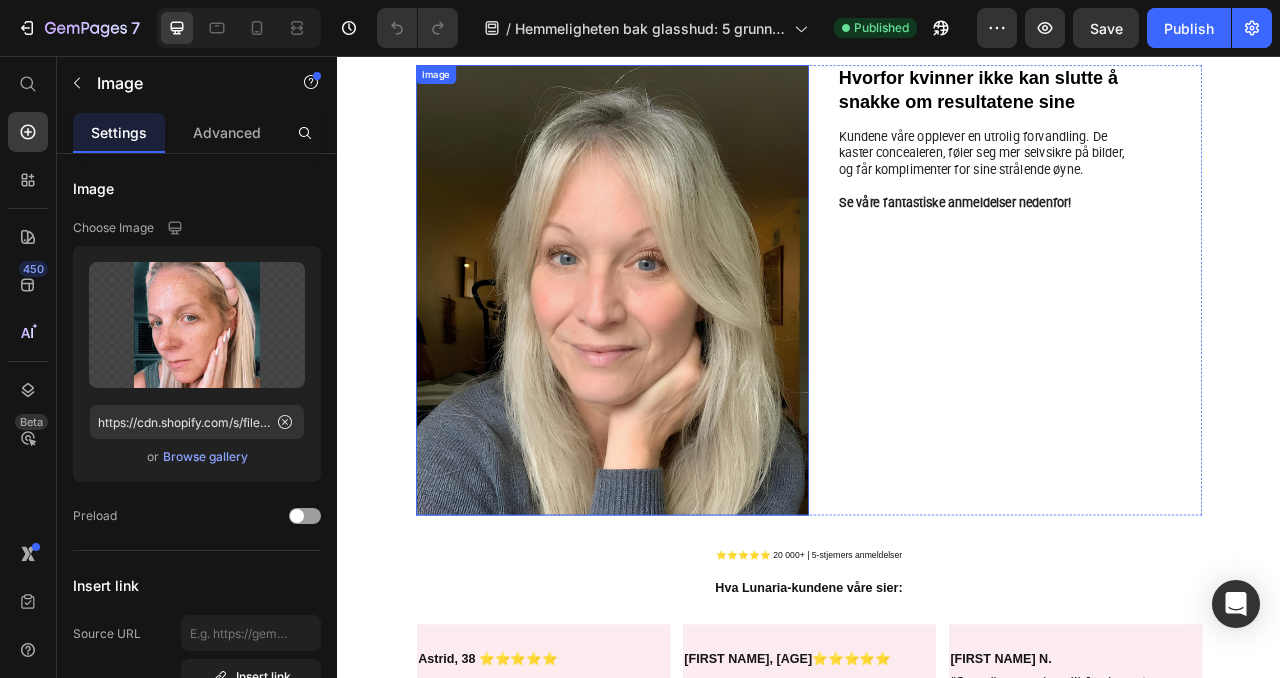 click at bounding box center (687, 355) 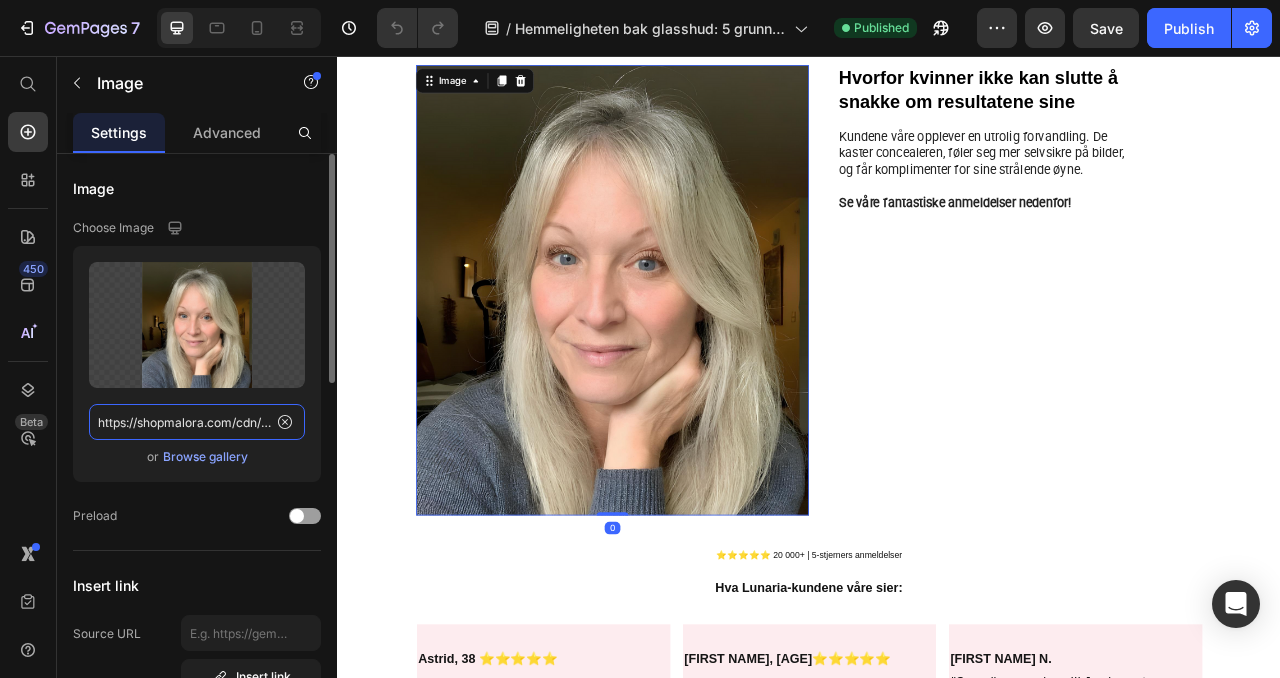 click on "https://shopmalora.com/cdn/shop/files/Screenshot_2025-03-13_at_00.19.14.png?v=1741825168&width=700" 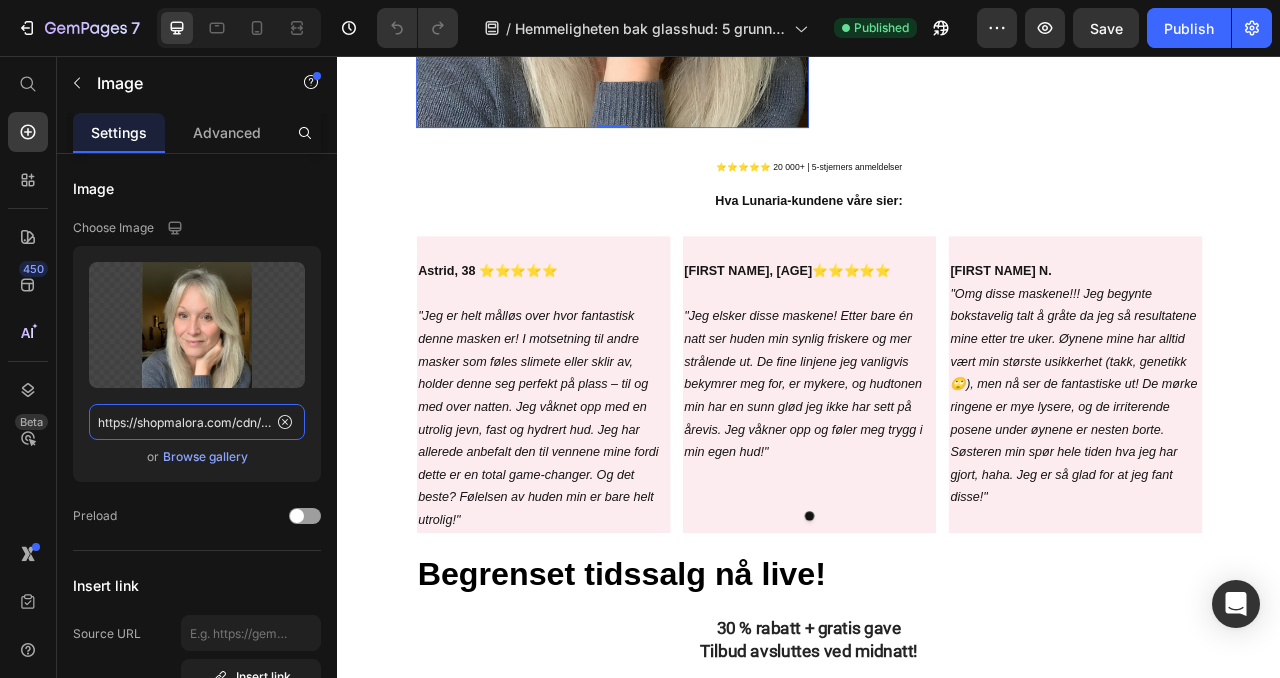 scroll, scrollTop: 3298, scrollLeft: 0, axis: vertical 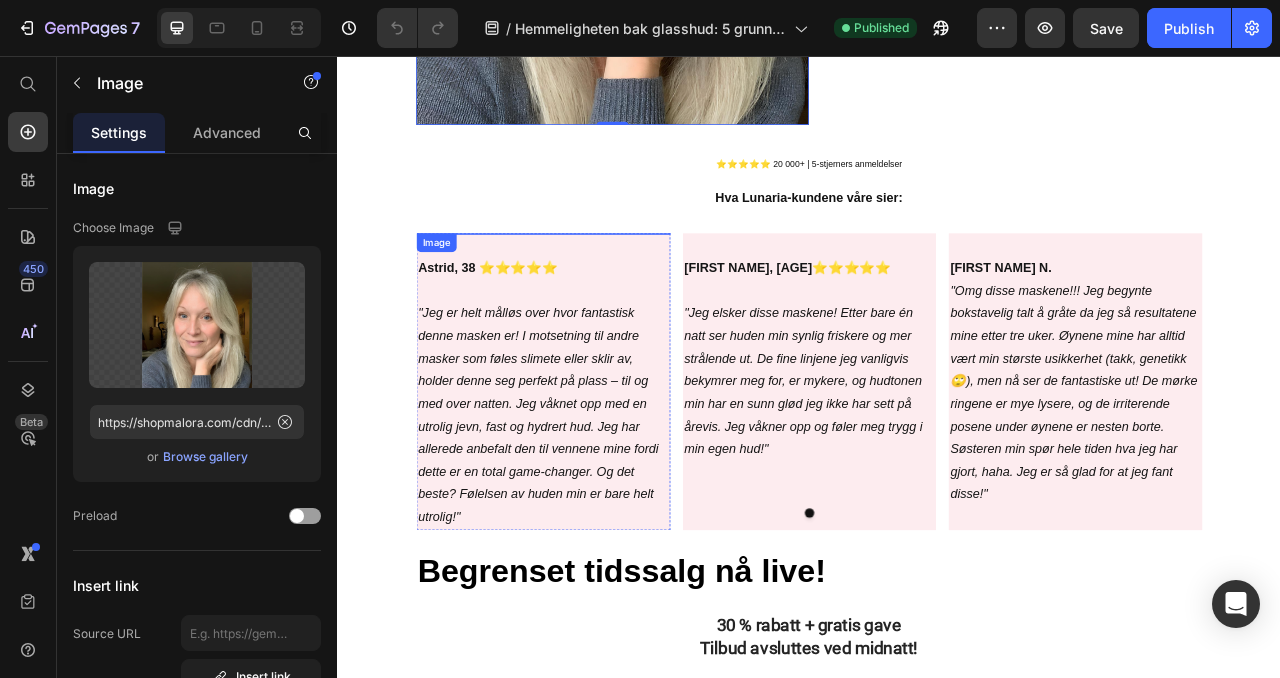 click at bounding box center [598, 282] 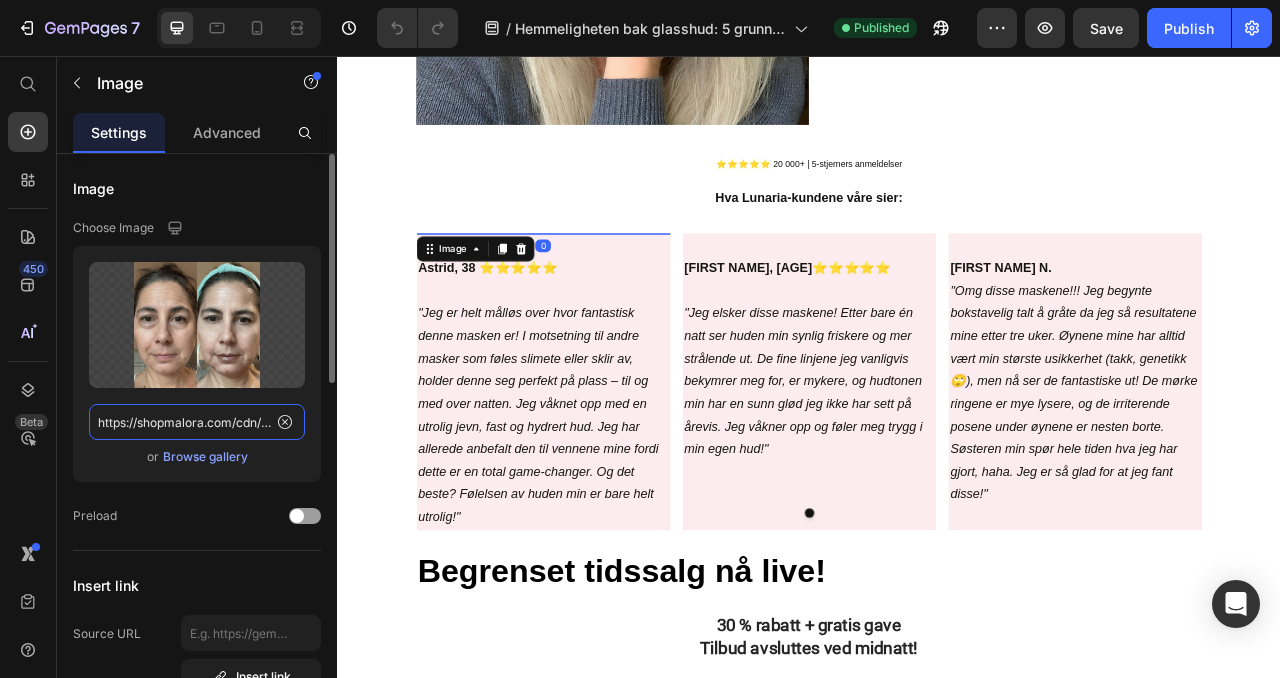 click on "https://shopmalora.com/cdn/shop/files/12a029b2-1f82-4d25-8c9f-45c3b7aa_1.jpg?v=1738434341&width=300" 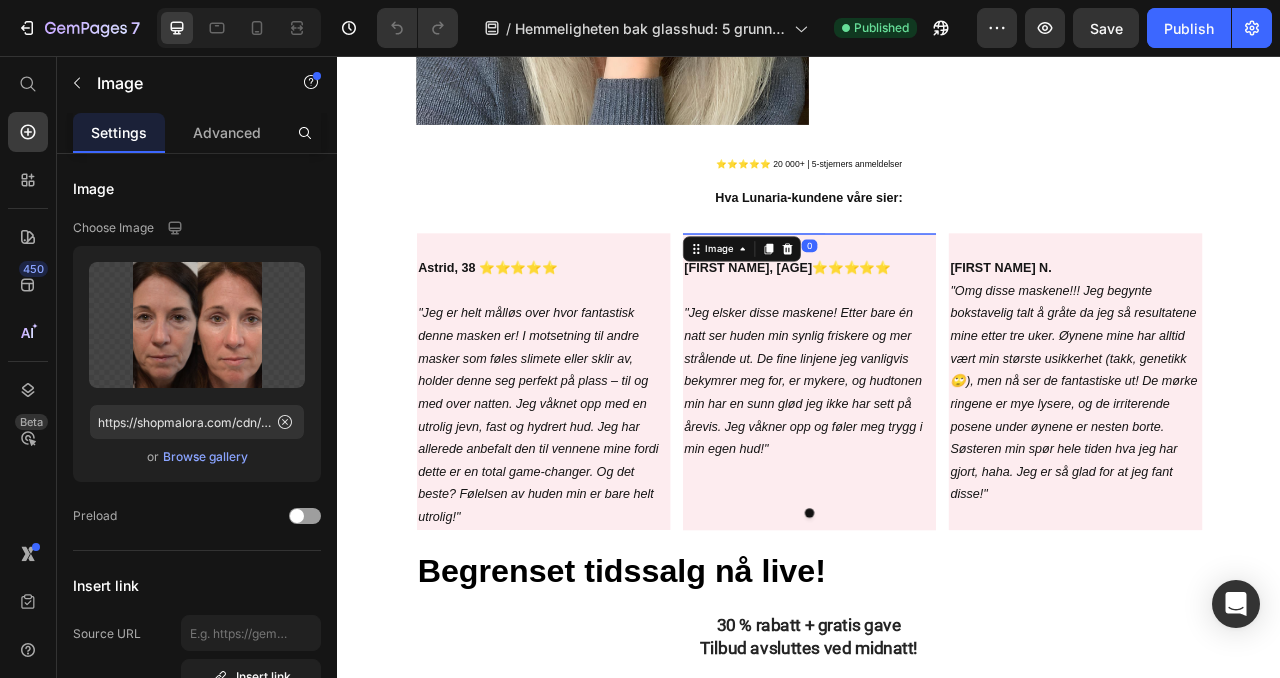 click at bounding box center (937, 282) 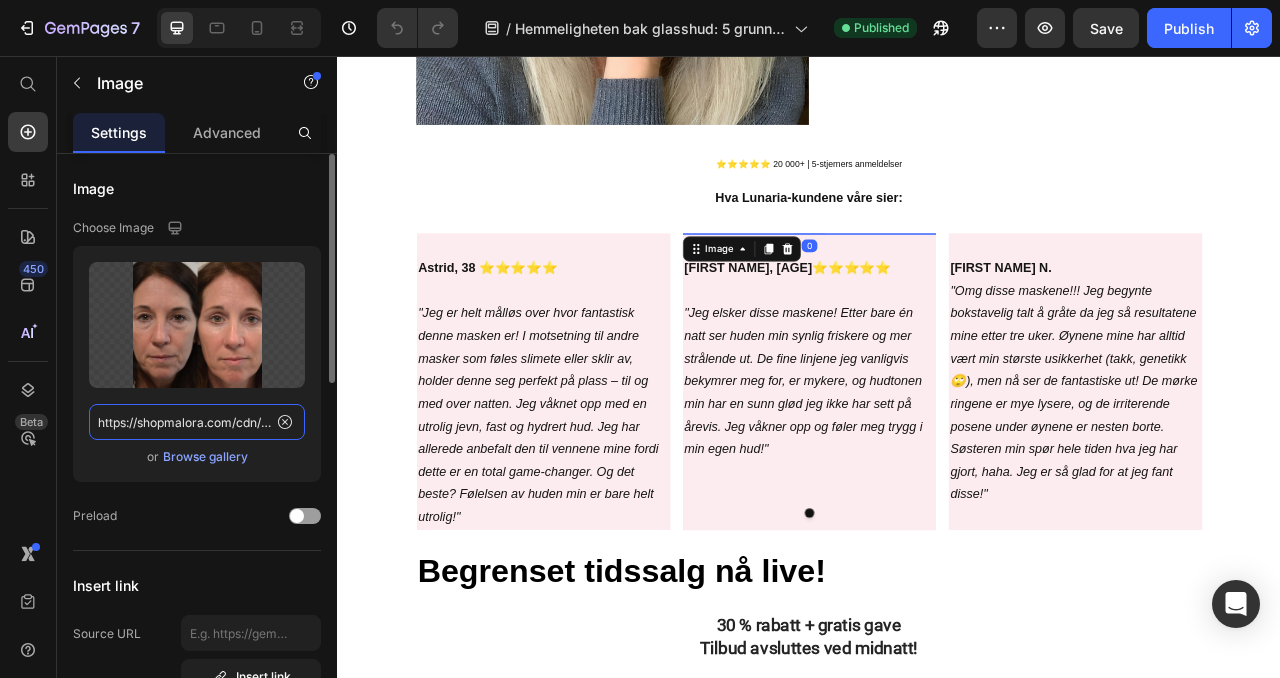 click on "https://shopmalora.com/cdn/shop/files/Screenshot_2025-03-12_at_23.12.38.png?v=1741821174&width=300" 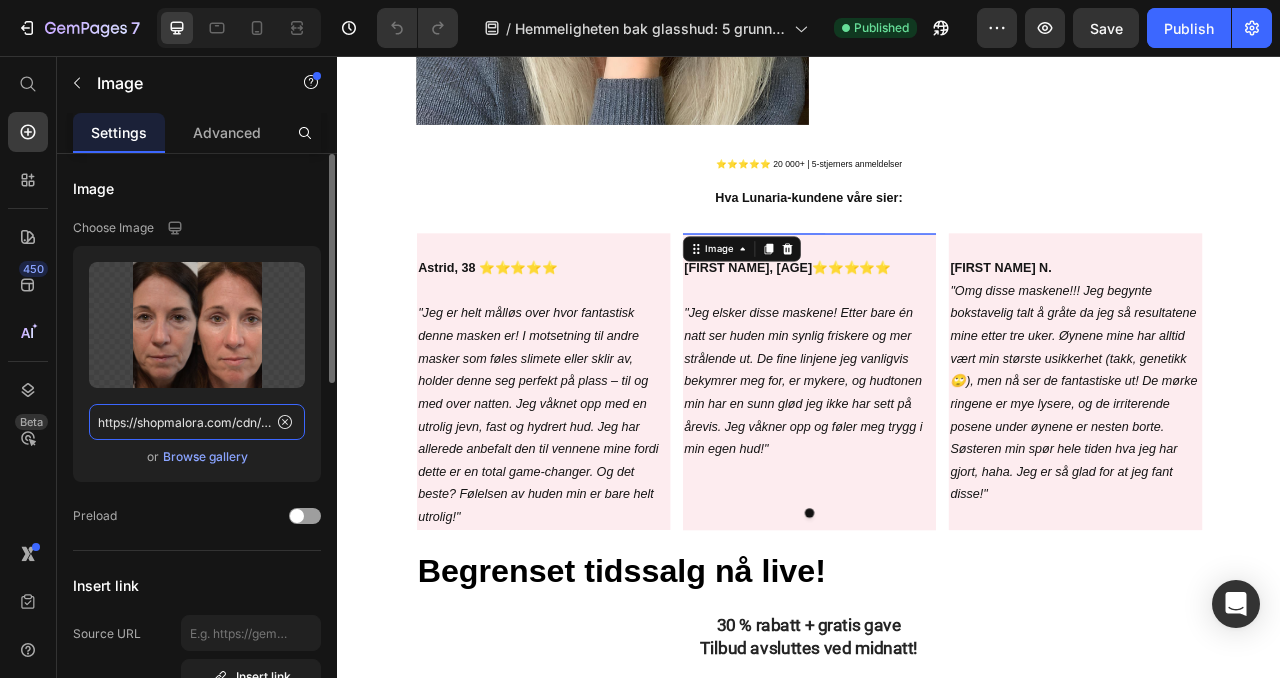 click on "https://shopmalora.com/cdn/shop/files/Screenshot_2025-03-12_at_23.12.38.png?v=1741821174&width=300" 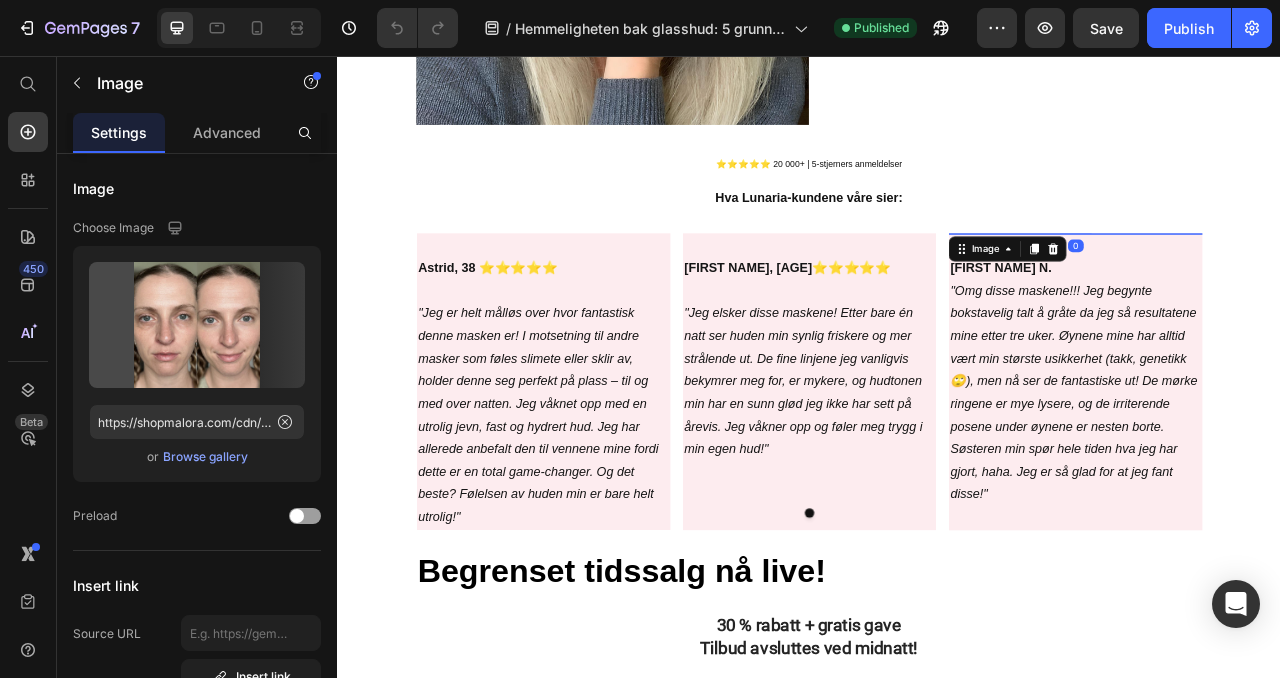 click at bounding box center (1275, 282) 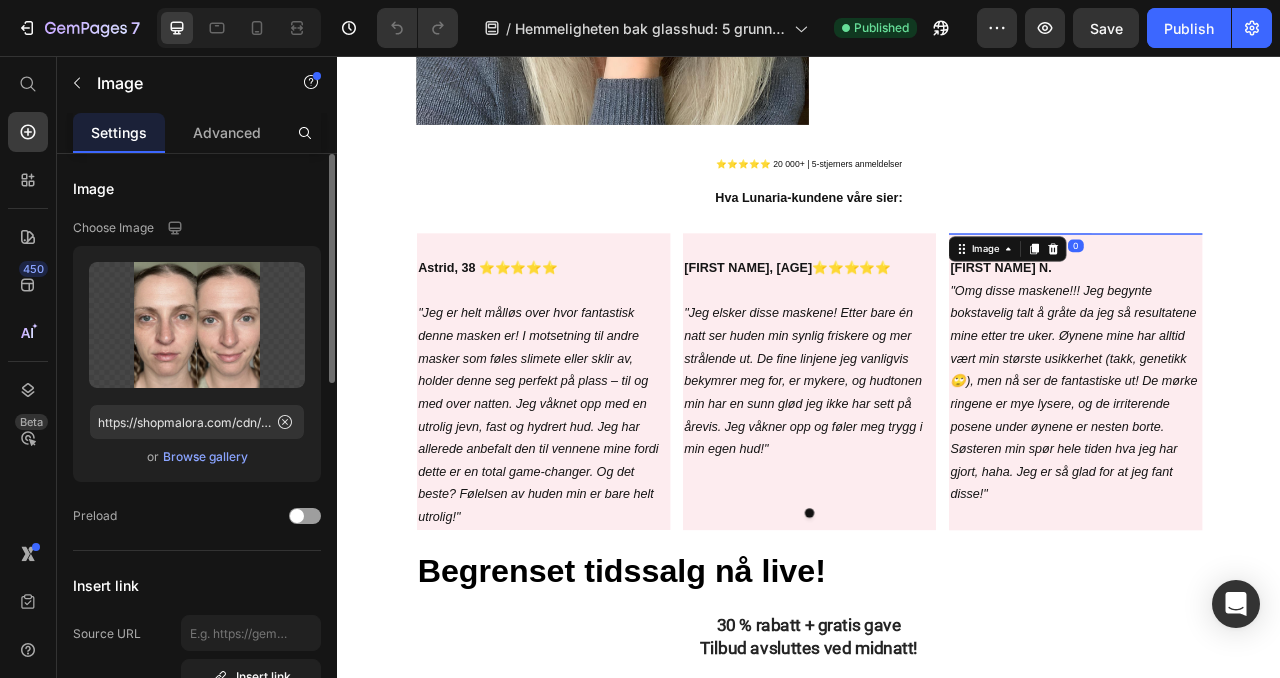 click on "Upload Image https://shopmalora.com/cdn/shop/files/4_8c06105e-ecf2-4b1c-9beb-919067d9e30e.jpg?v=1738446153&width=300  or   Browse gallery" at bounding box center (197, 364) 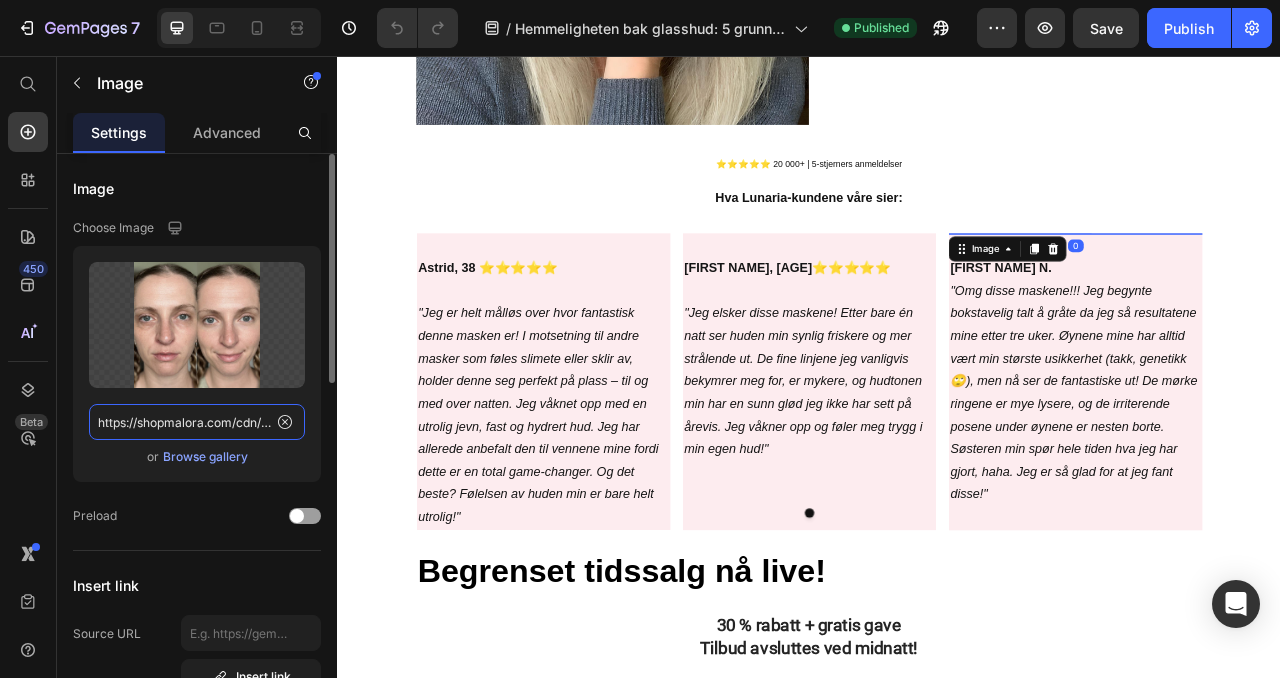 click on "https://shopmalora.com/cdn/shop/files/4_8c06105e-ecf2-4b1c-9beb-919067d9e30e.jpg?v=1738446153&width=300" 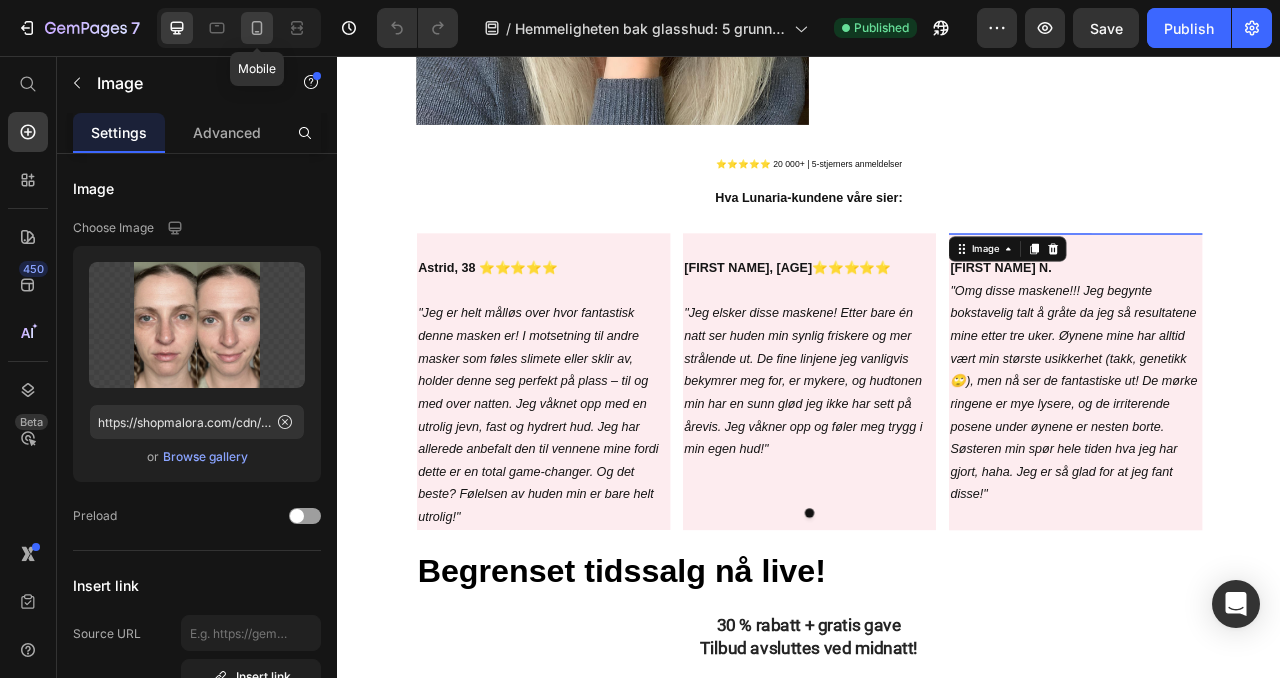 click 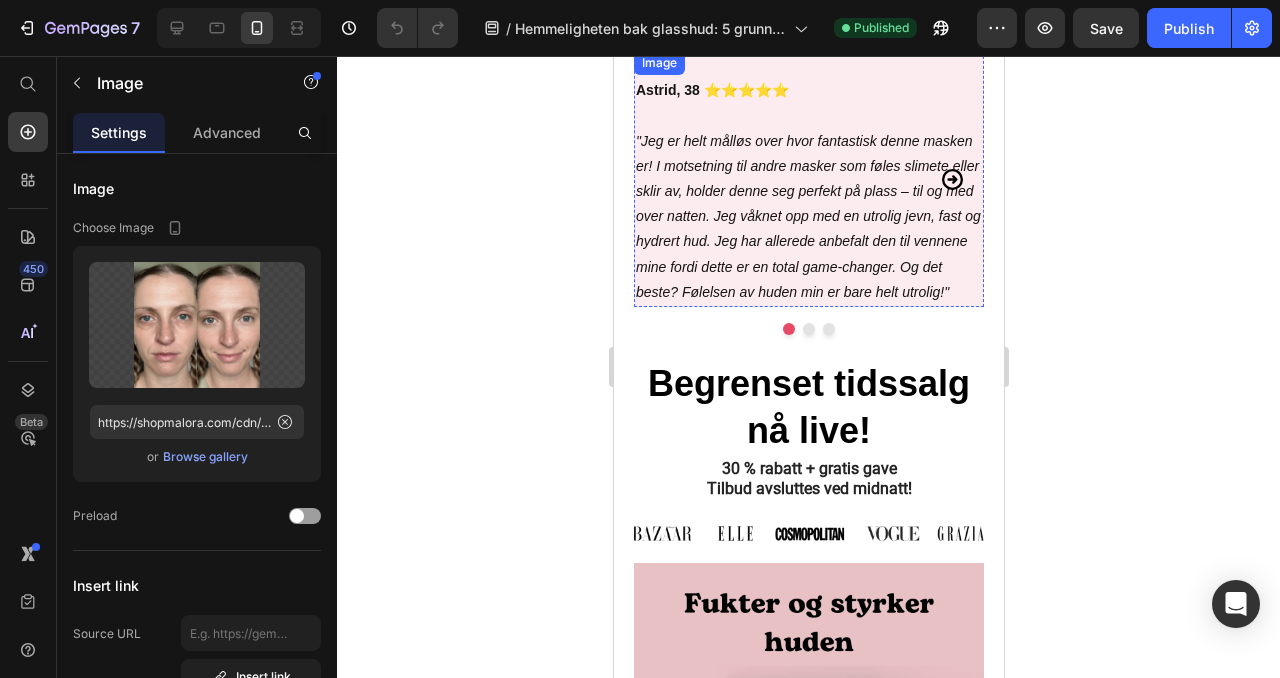 scroll, scrollTop: 4395, scrollLeft: 0, axis: vertical 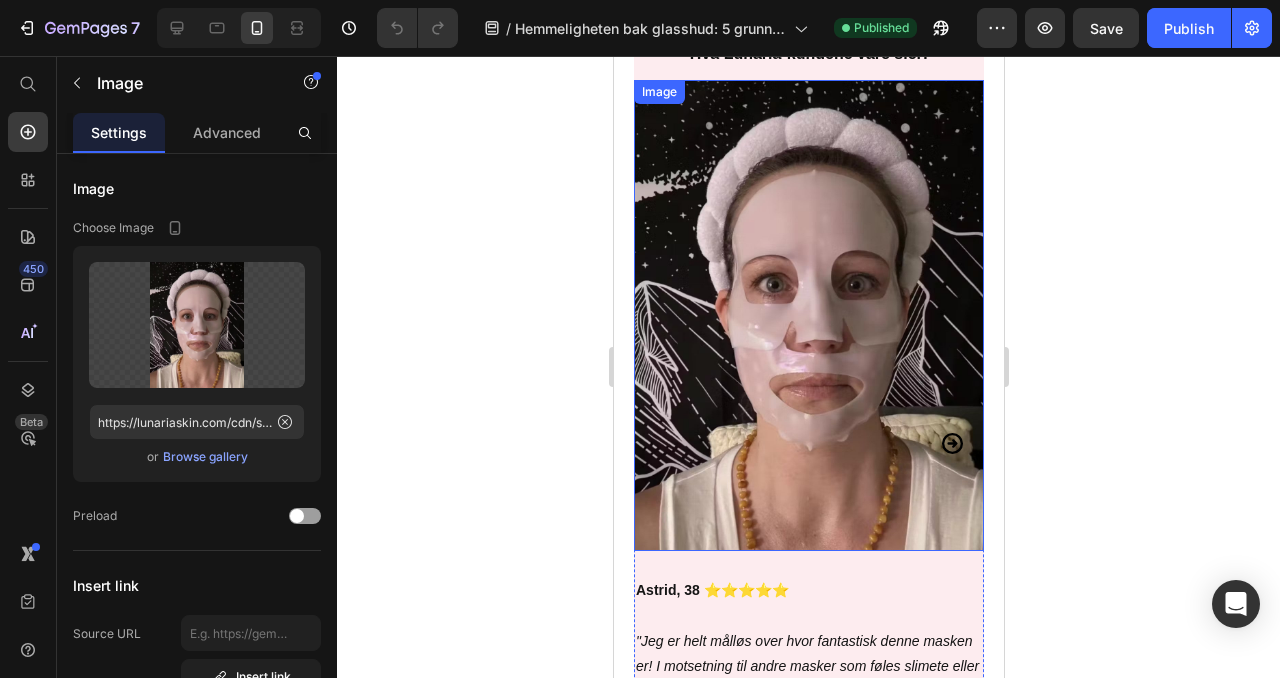 click at bounding box center [808, 315] 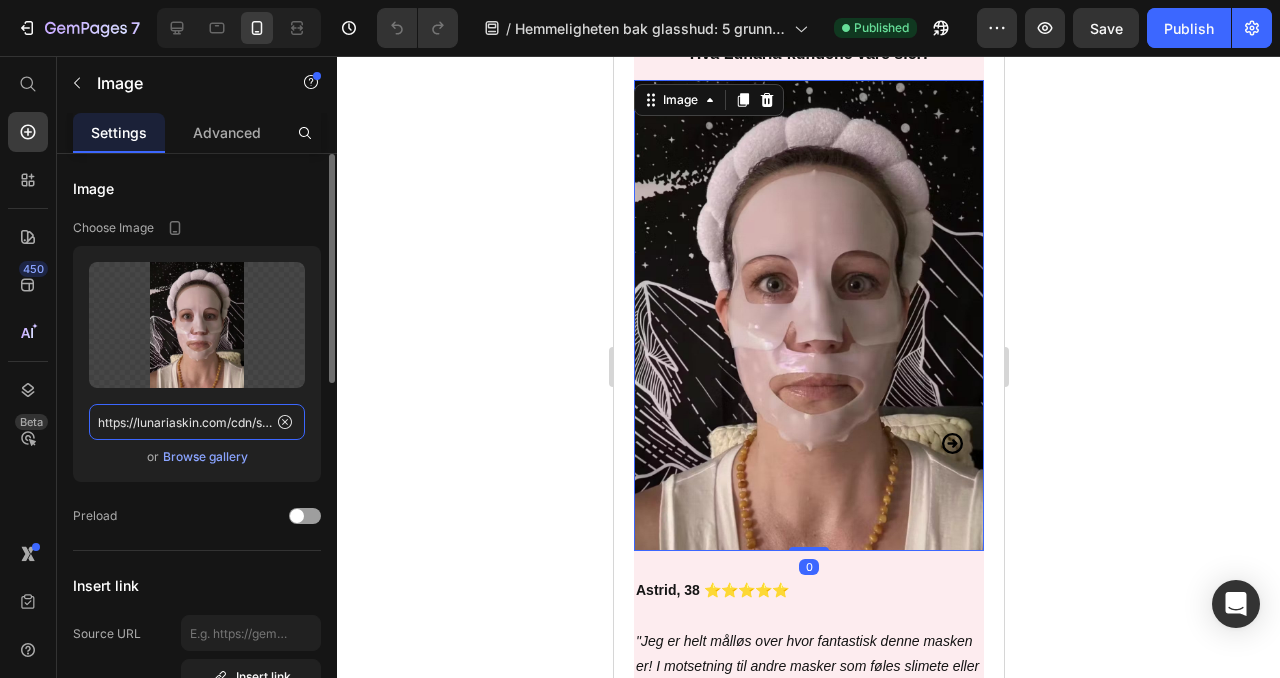 click on "https://lunariaskin.com/cdn/shop/files/ezgif-5ac621fb9ff0db.jpg?v=1742448367&width=1420" 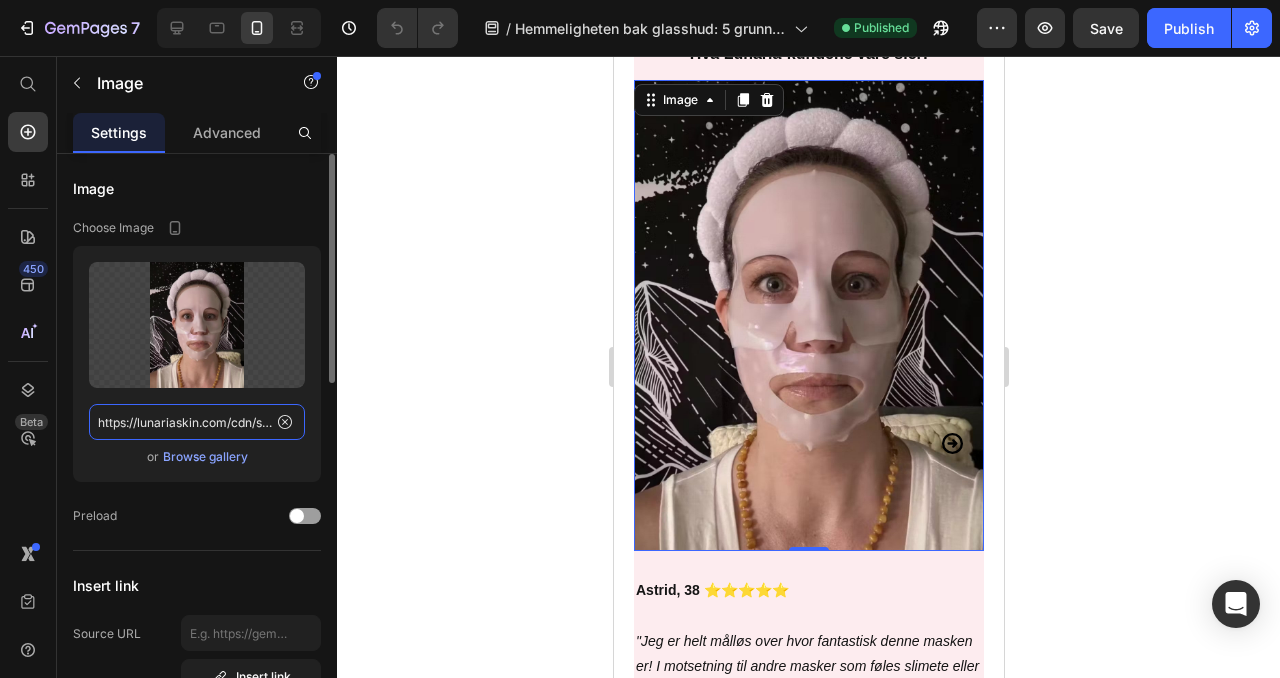 click on "https://lunariaskin.com/cdn/shop/files/ezgif-5ac621fb9ff0db.jpg?v=1742448367&width=1420" 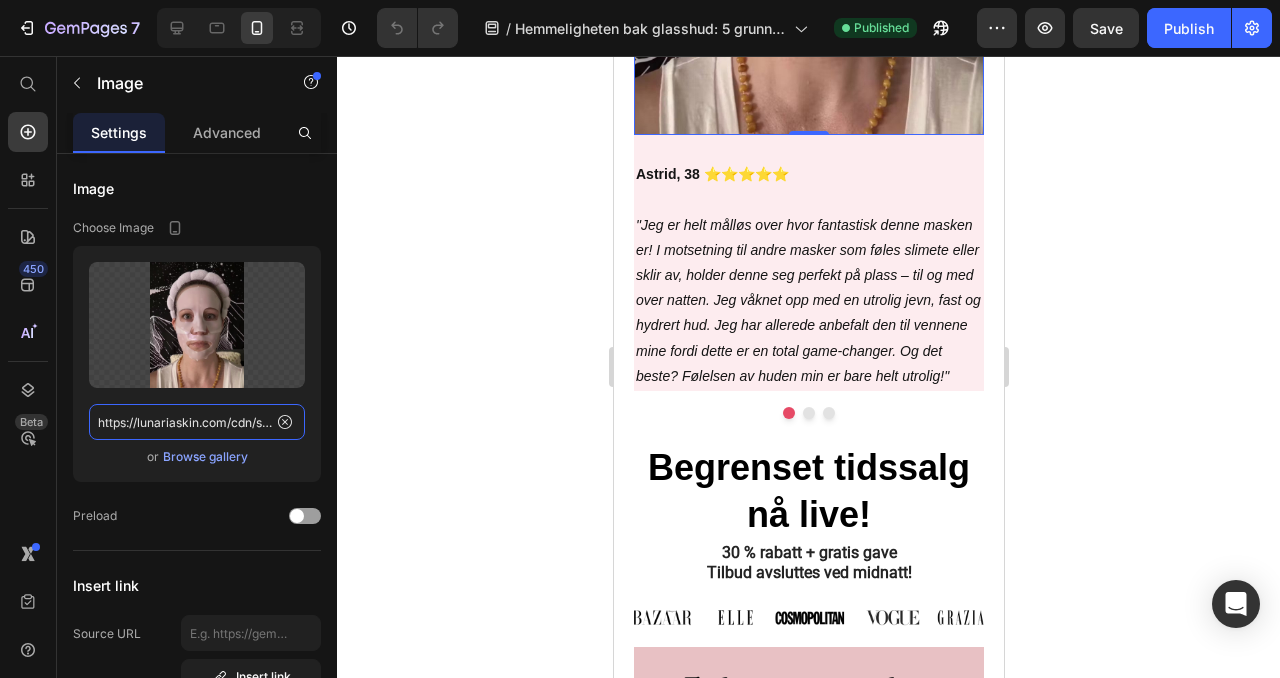 scroll, scrollTop: 4809, scrollLeft: 0, axis: vertical 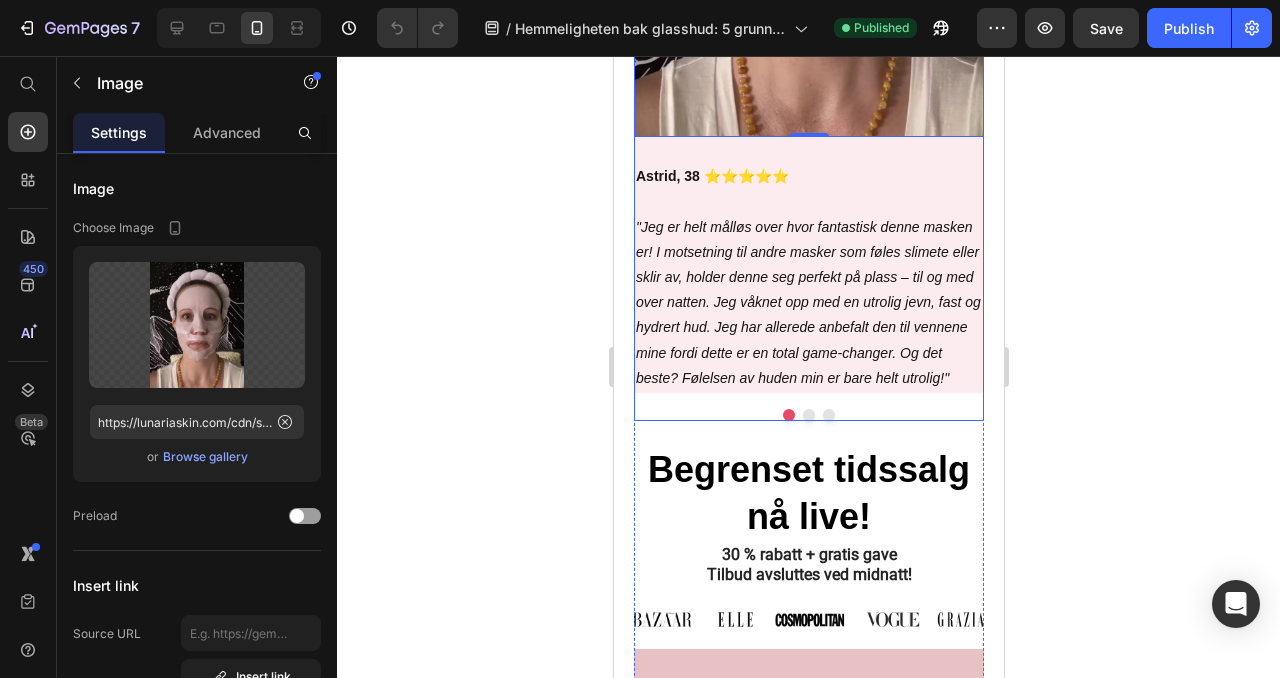 click at bounding box center (808, 415) 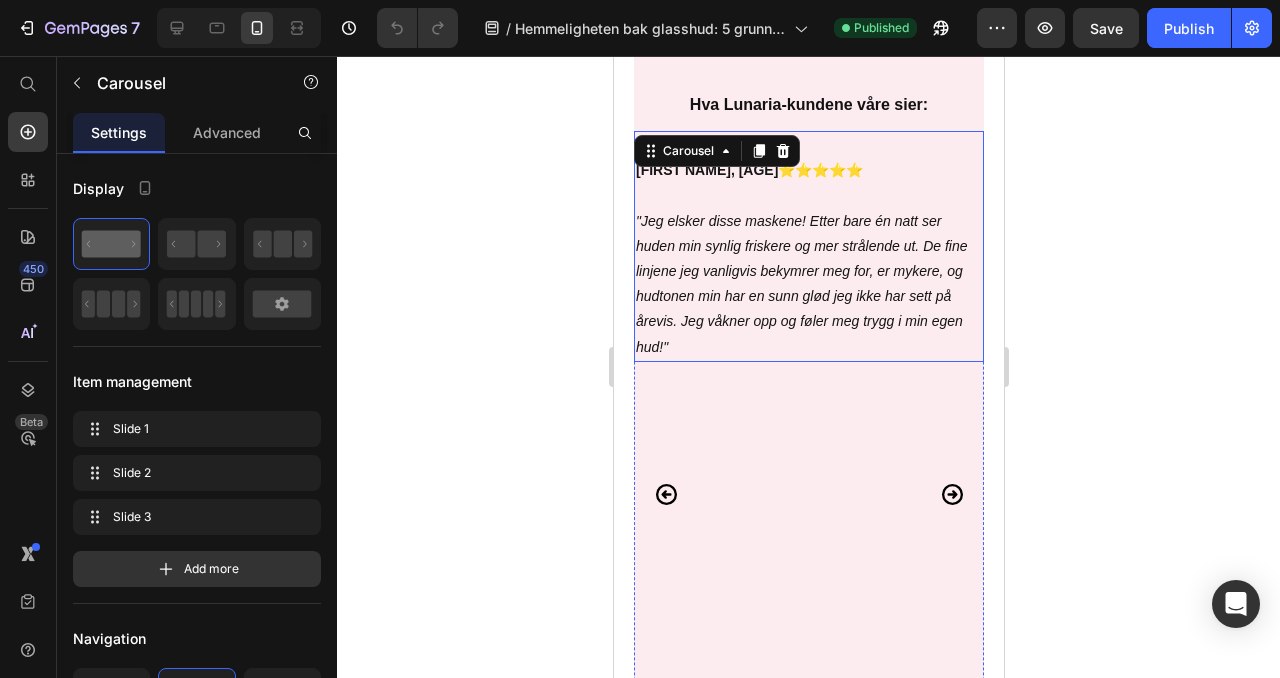 scroll, scrollTop: 4331, scrollLeft: 0, axis: vertical 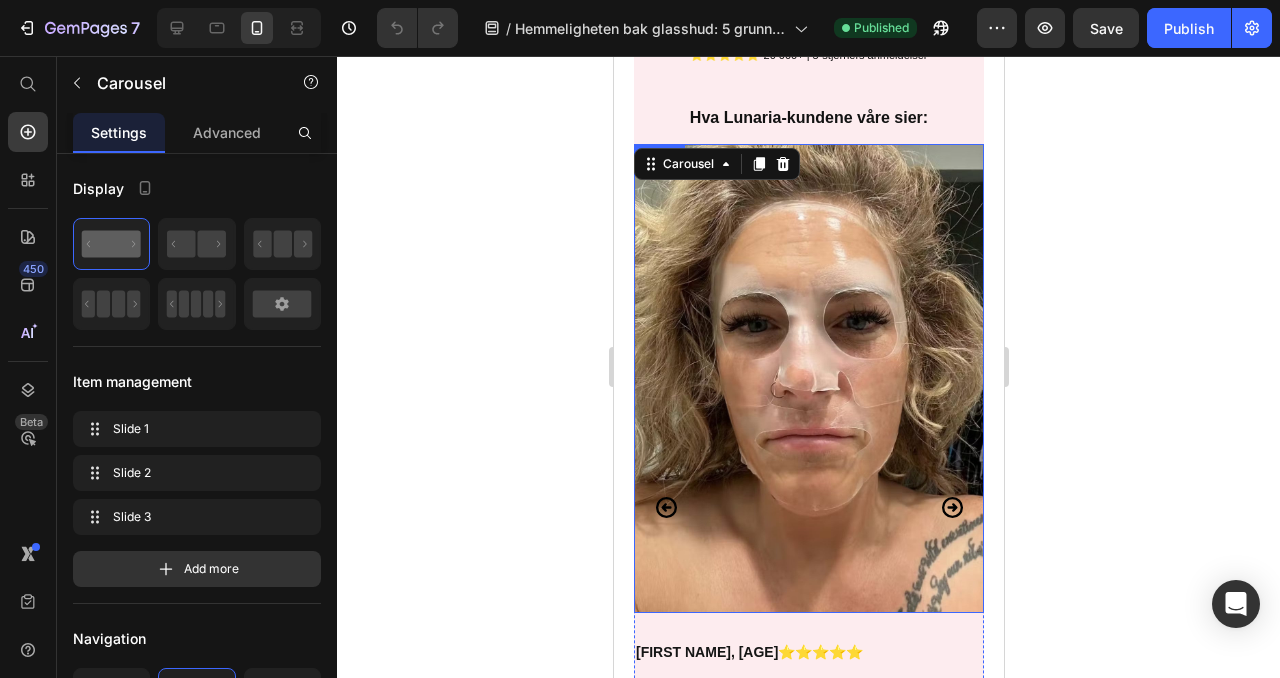 click at bounding box center [808, 378] 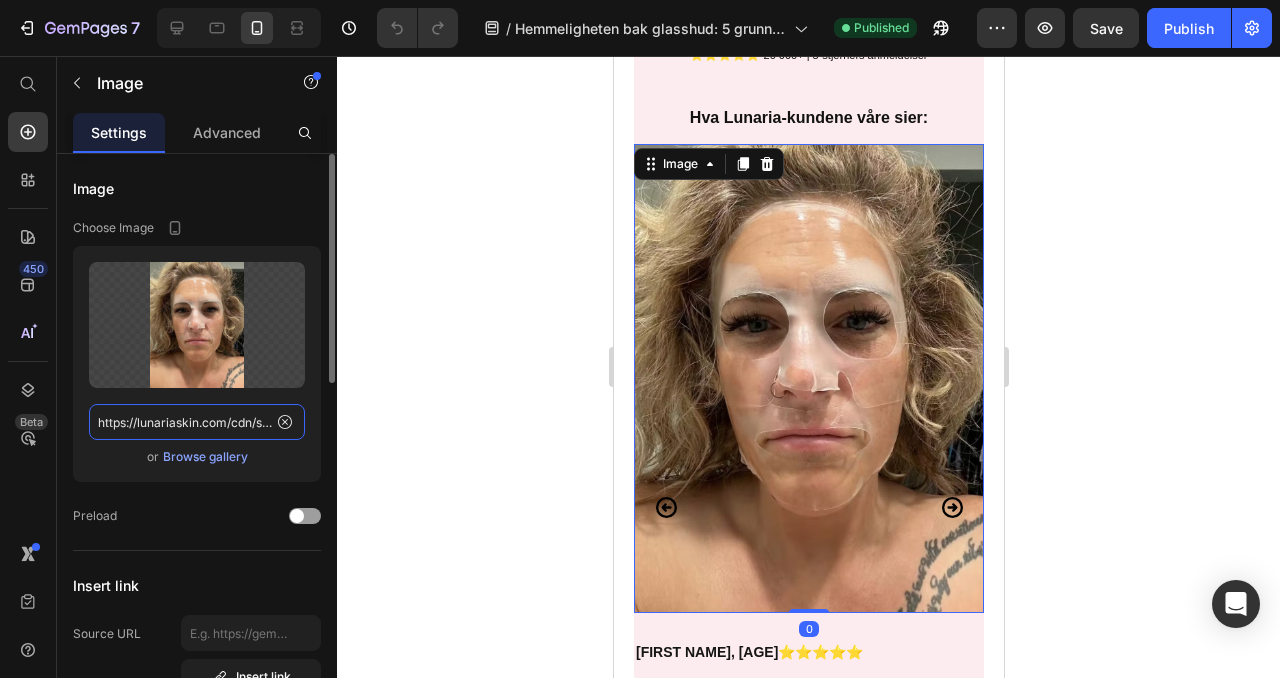 click on "https://lunariaskin.com/cdn/shop/files/ezgif-5b7cb6dabf8e16.jpg?v=1742448273&width=1420" 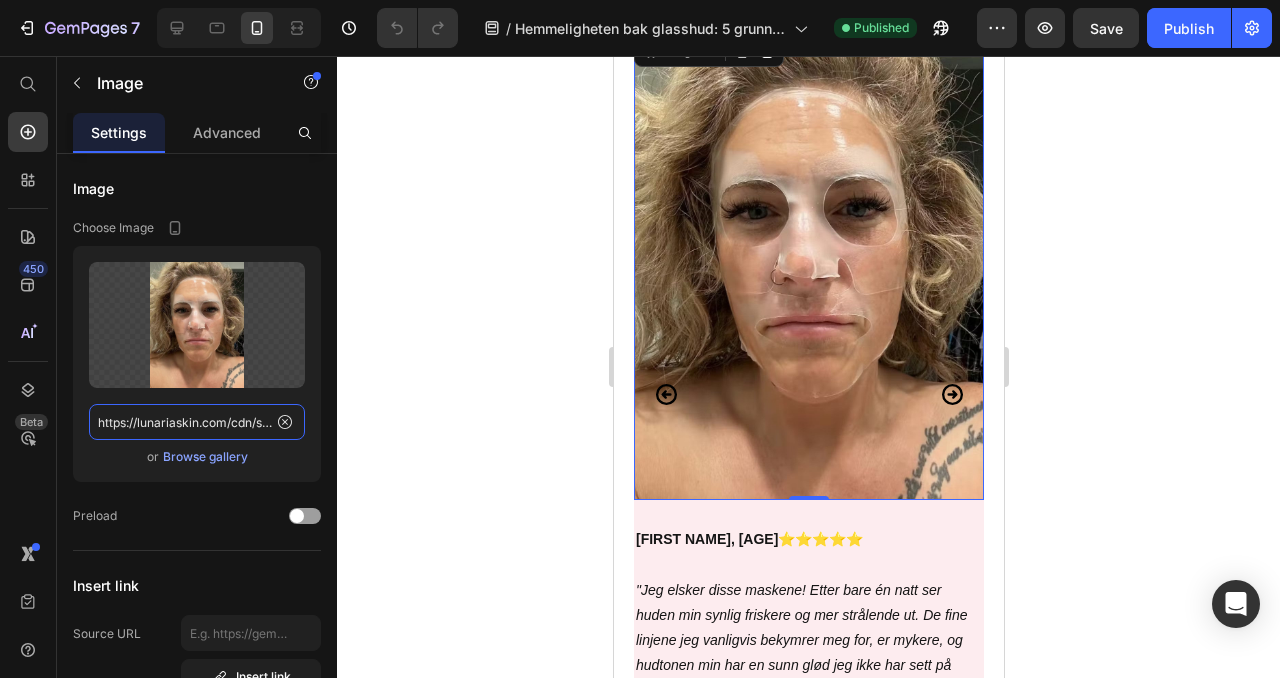 scroll, scrollTop: 4403, scrollLeft: 0, axis: vertical 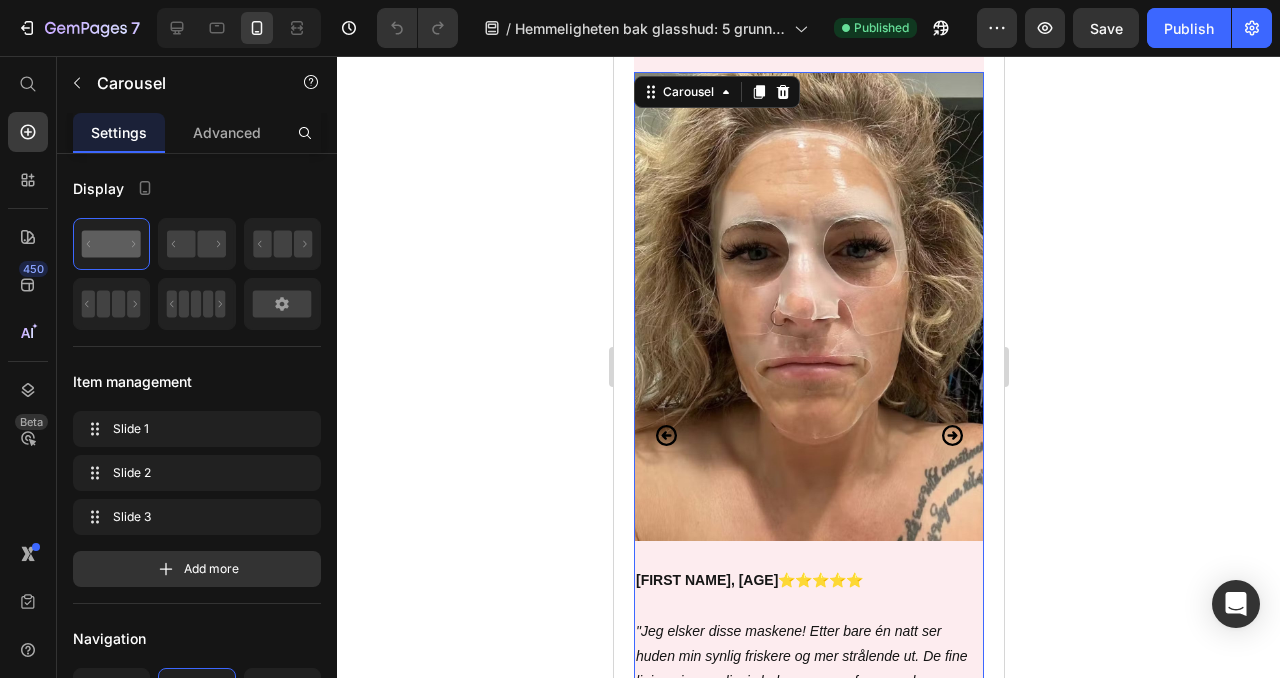 click 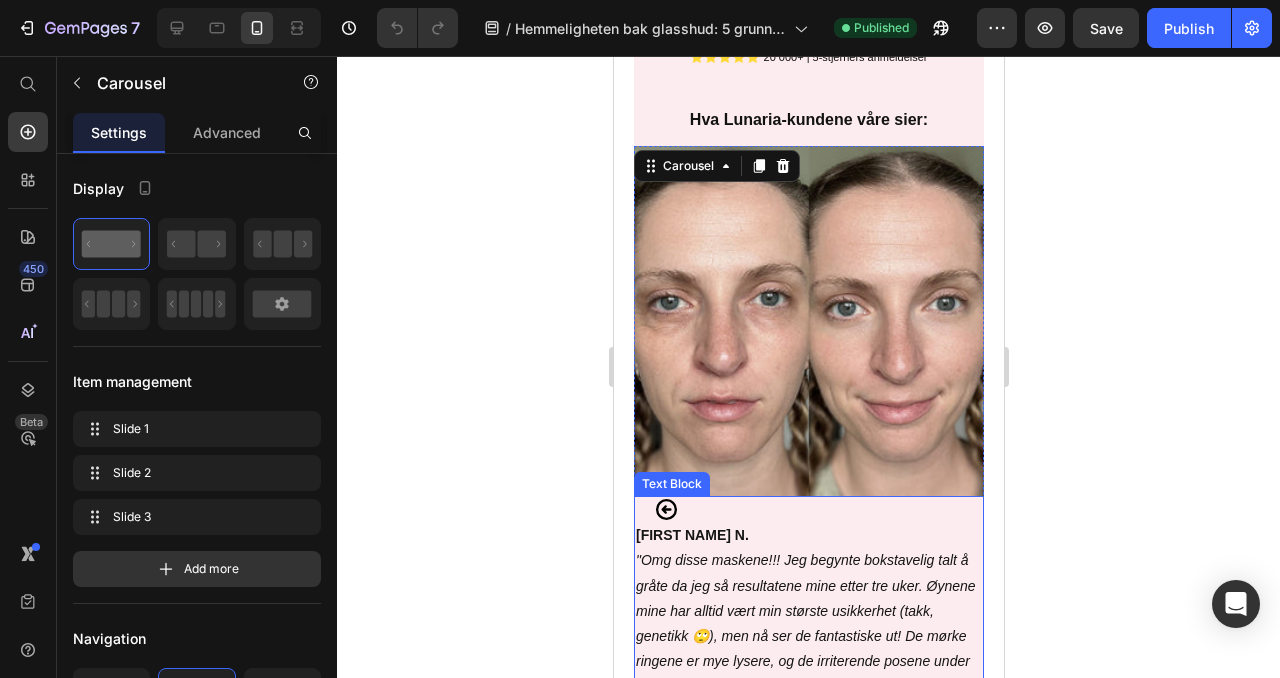 scroll, scrollTop: 4322, scrollLeft: 0, axis: vertical 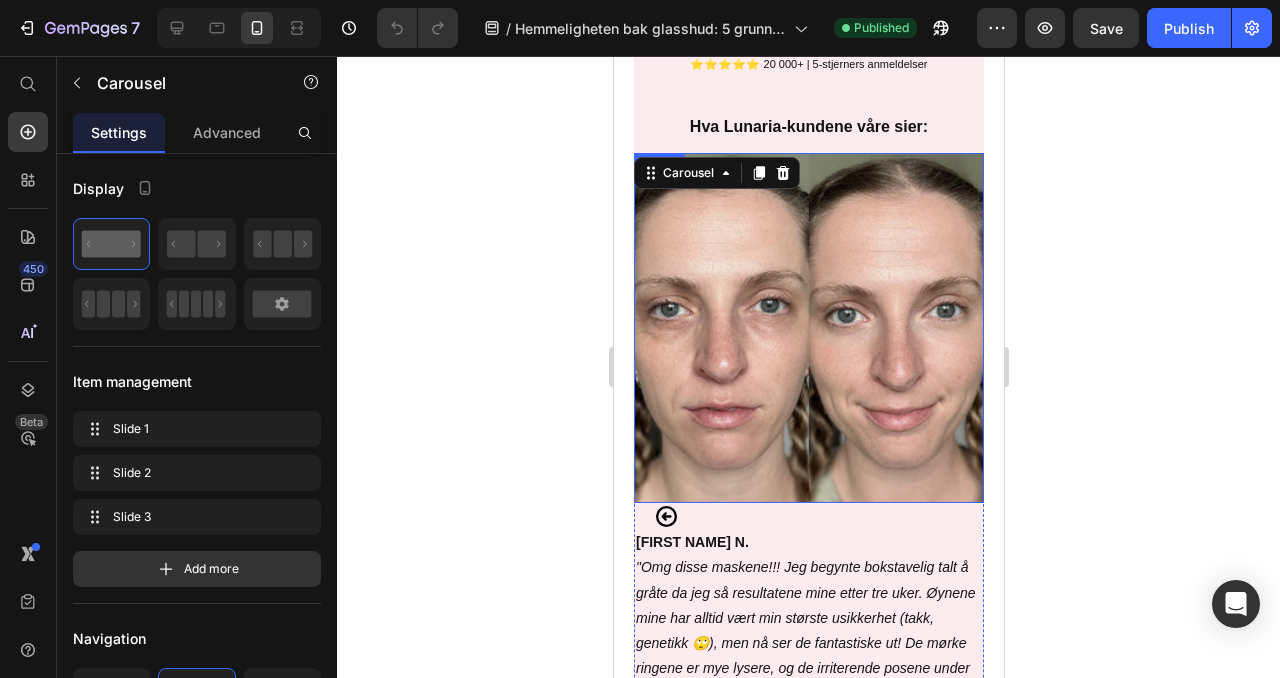 click at bounding box center (808, 328) 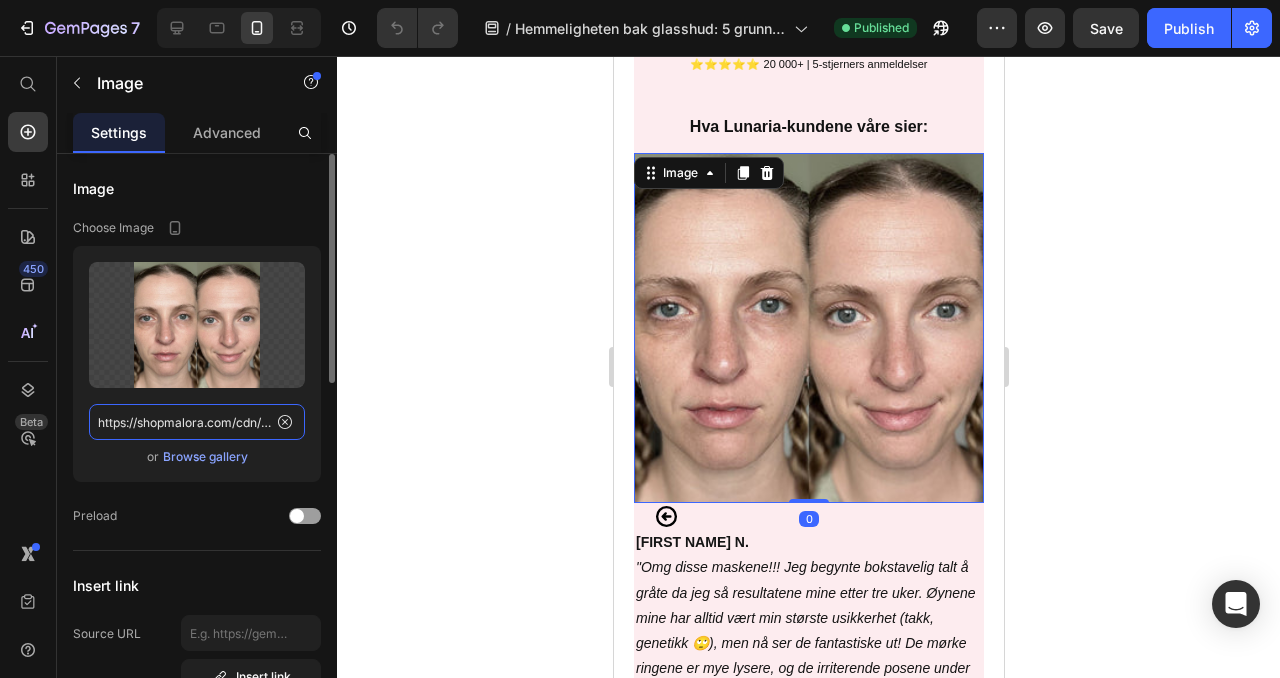 click on "https://shopmalora.com/cdn/shop/files/4_8c06105e-ecf2-4b1c-9beb-919067d9e30e.jpg?v=1738446153&width=300" 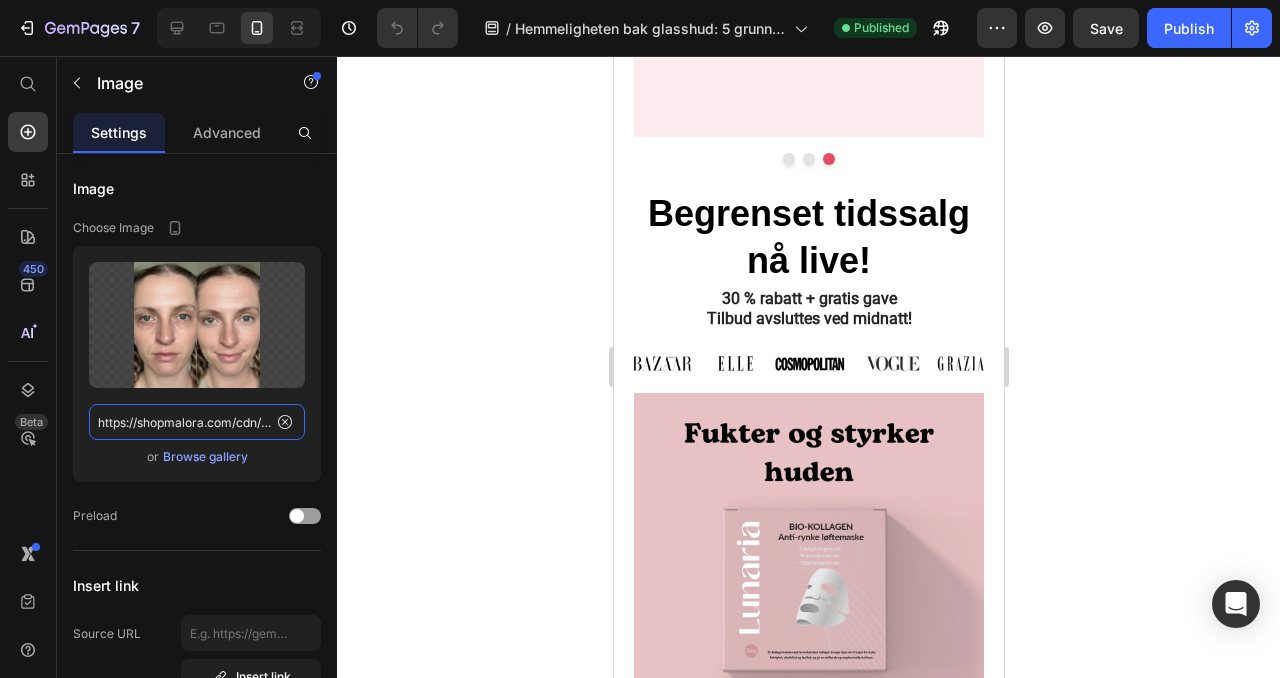 scroll, scrollTop: 5117, scrollLeft: 0, axis: vertical 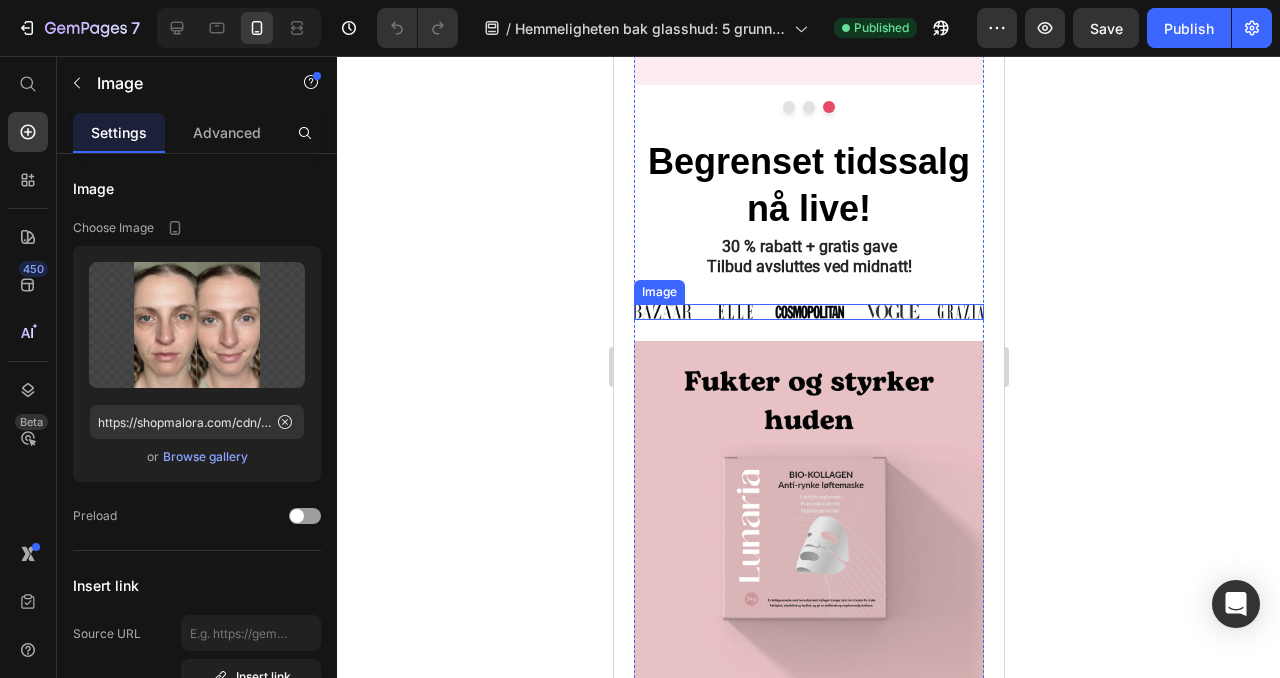 click at bounding box center (808, 312) 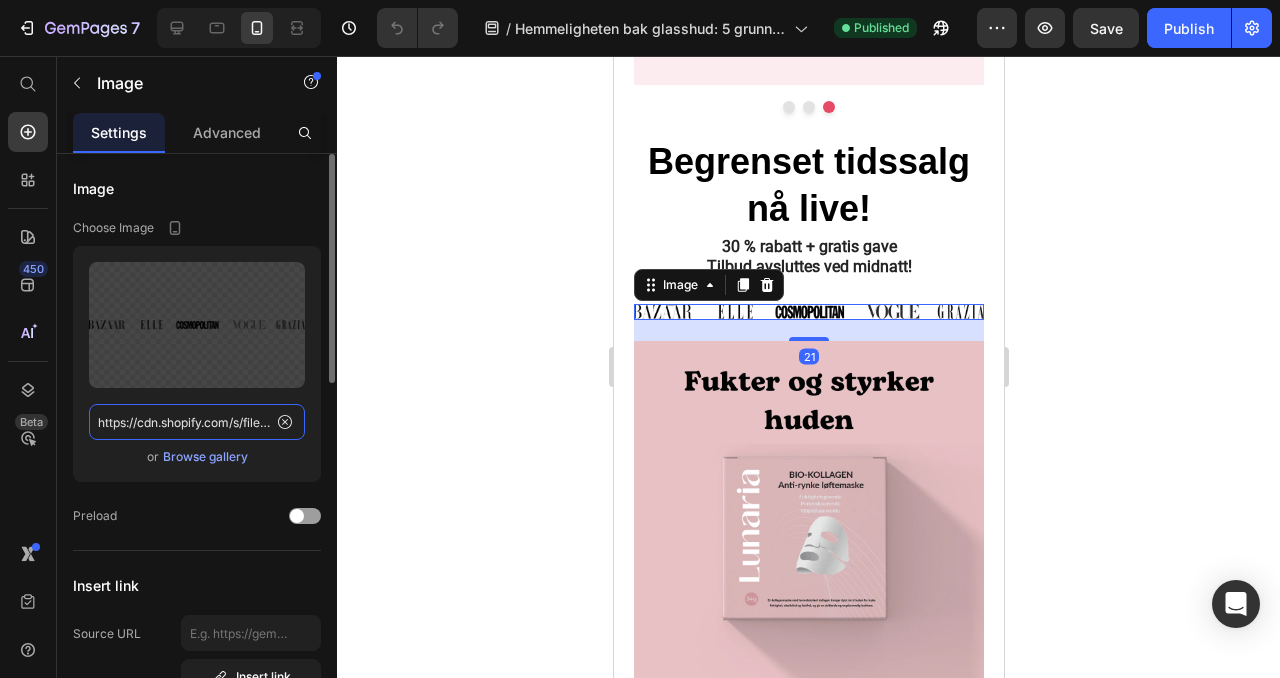 click on "https://cdn.shopify.com/s/files/1/0859/6481/6727/files/Group_37930_2_1.png?v=1727011864&width=1024" 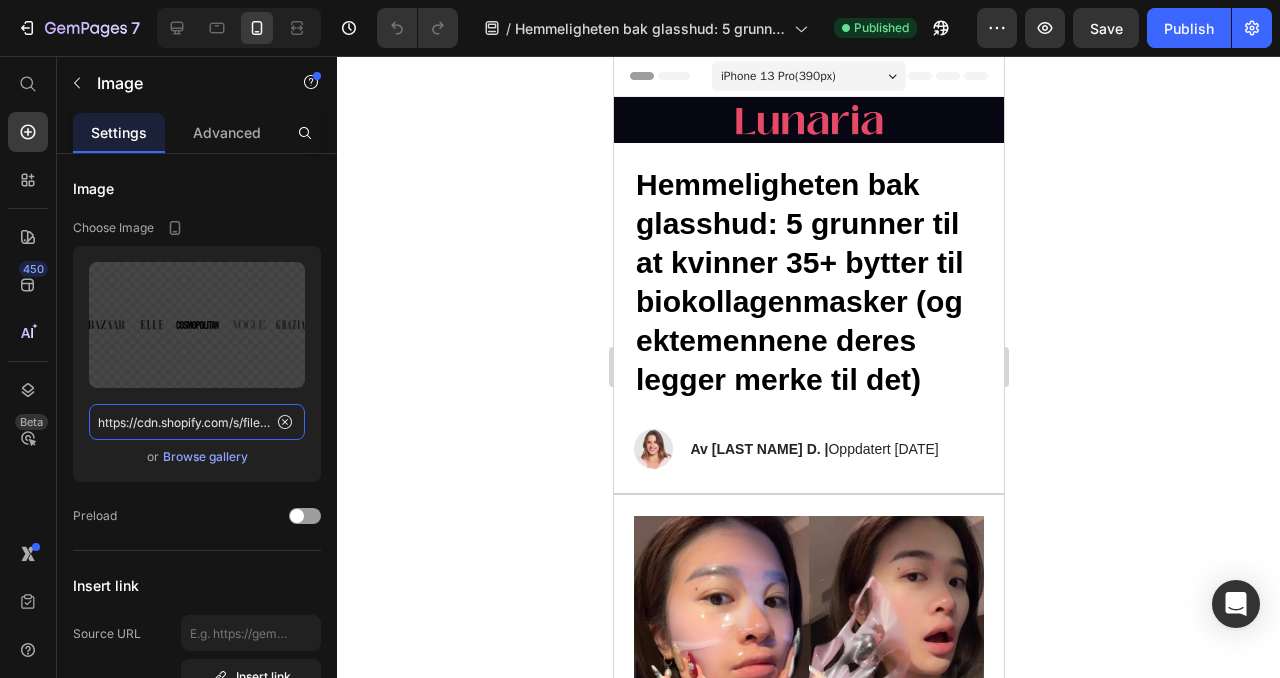 scroll, scrollTop: 0, scrollLeft: 0, axis: both 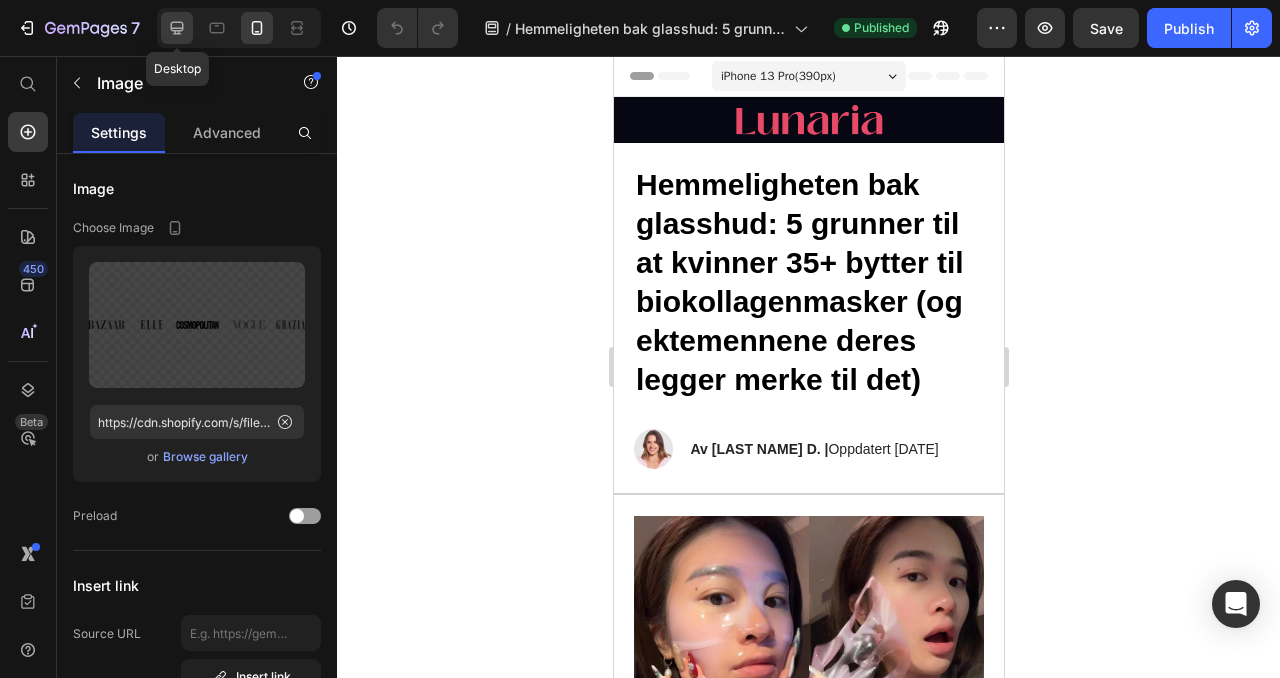 click 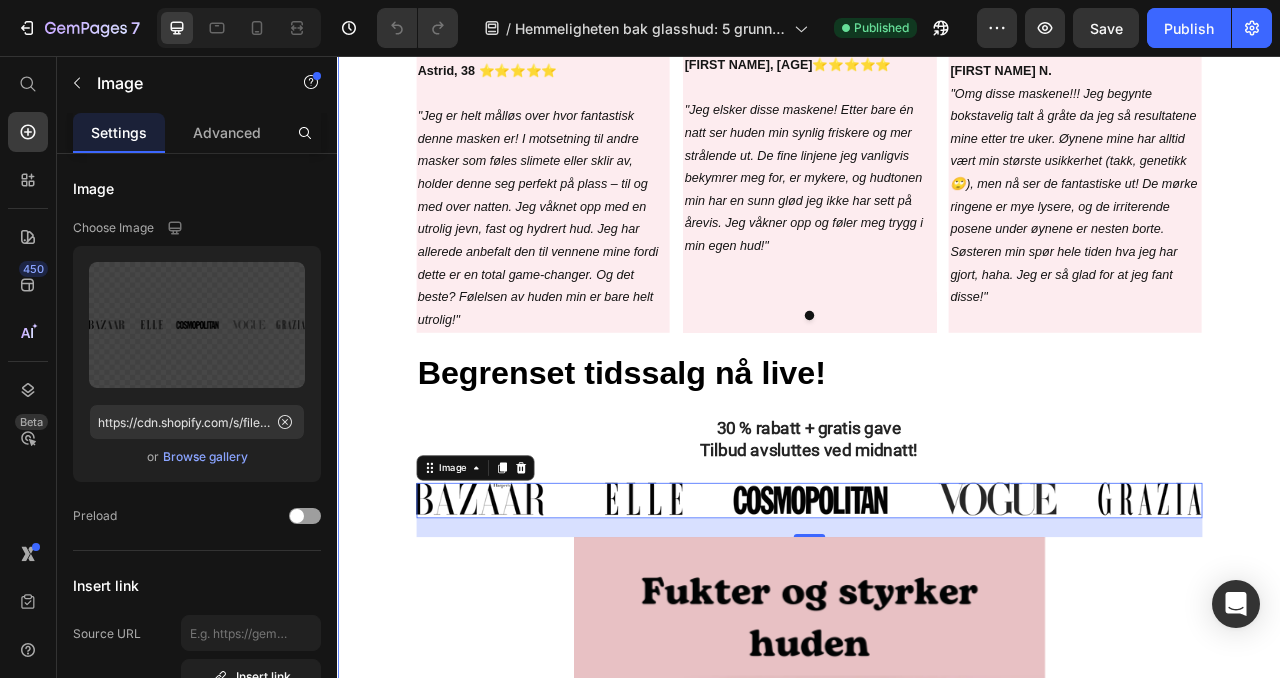scroll, scrollTop: 3857, scrollLeft: 0, axis: vertical 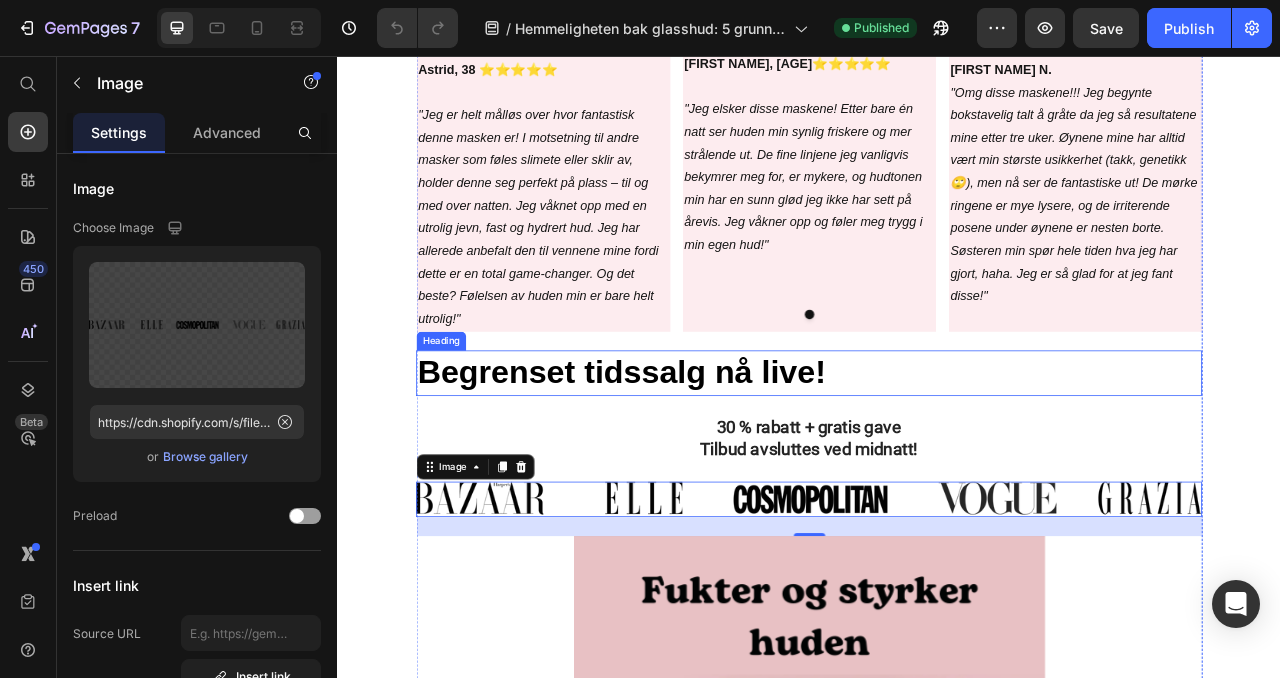 click on "Begrenset tidssalg nå live!" at bounding box center (699, 459) 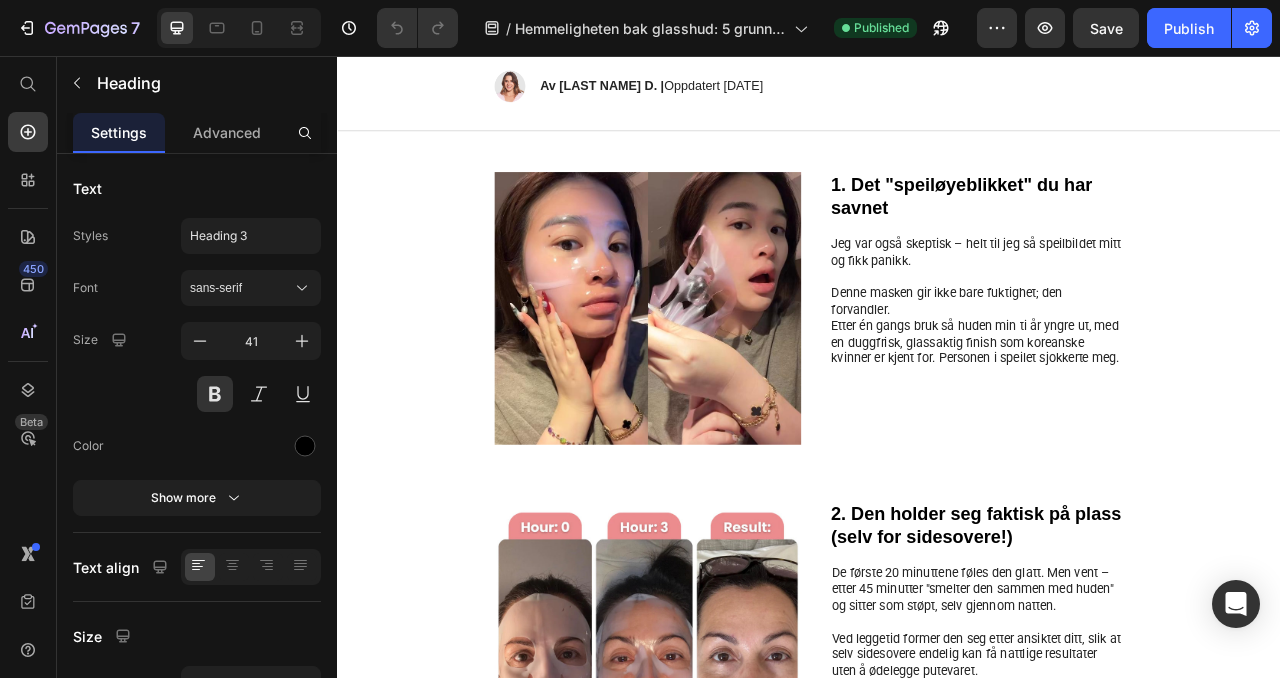 scroll, scrollTop: 0, scrollLeft: 0, axis: both 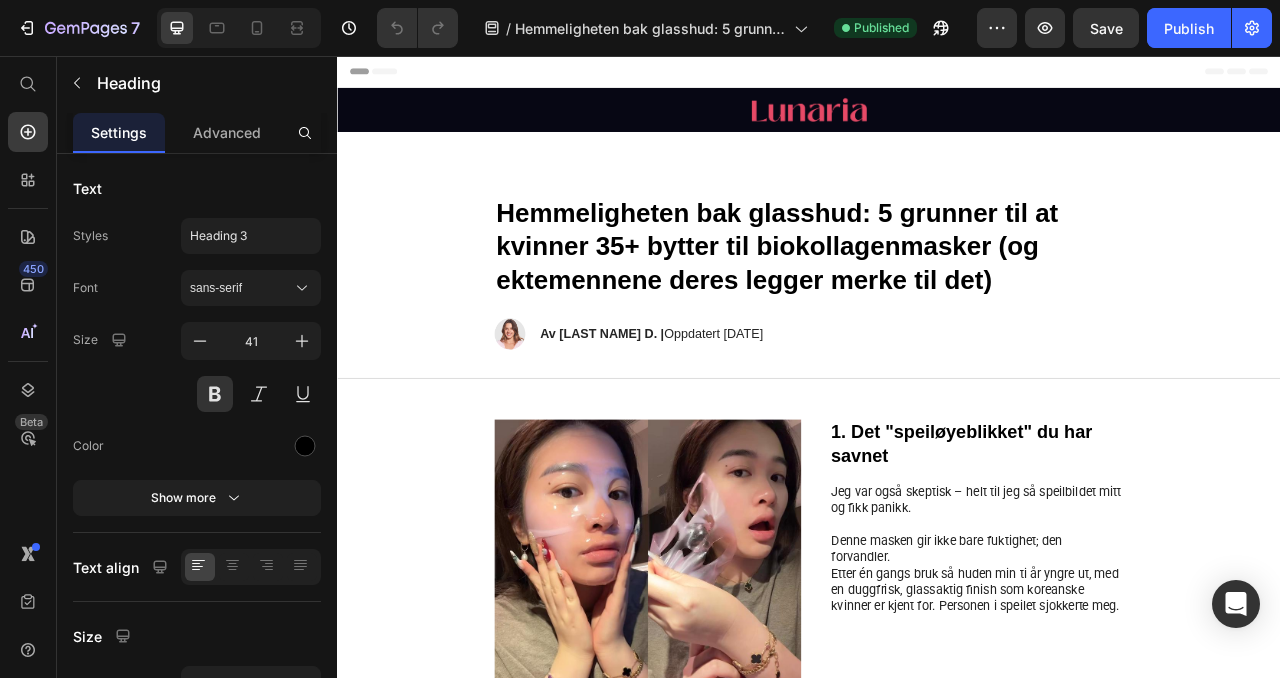 click on "Hemmeligheten bak glasshud: 5 grunner til at kvinner 35+ bytter til biokollagenmasker (og ektemennene deres legger merke til det)" at bounding box center [937, 299] 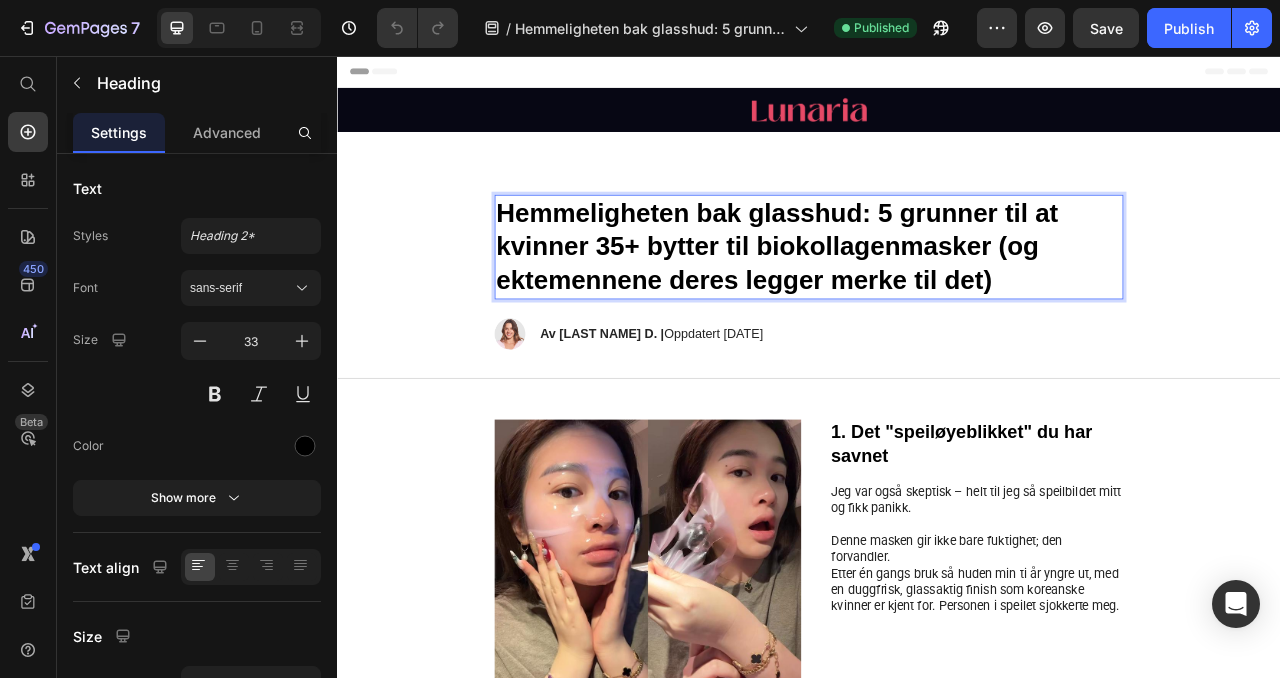 click on "Hemmeligheten bak glasshud: 5 grunner til at kvinner 35+ bytter til biokollagenmasker (og ektemennene deres legger merke til det)" at bounding box center [937, 299] 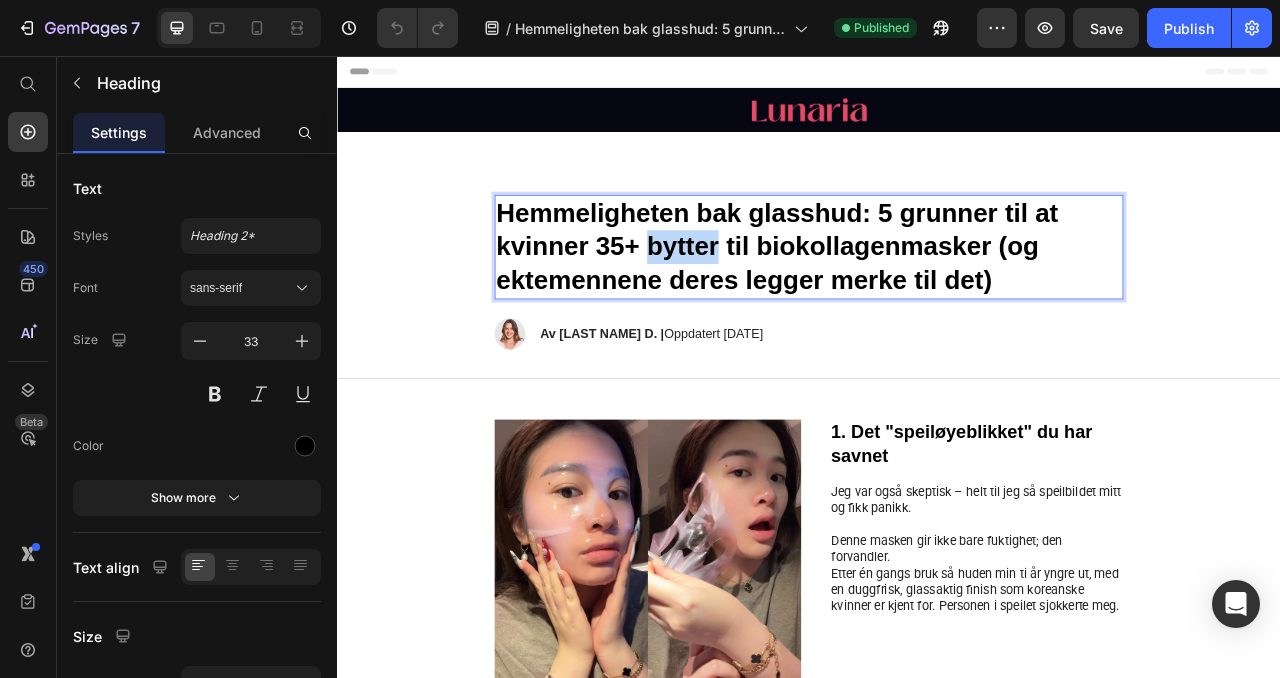 click on "Hemmeligheten bak glasshud: 5 grunner til at kvinner 35+ bytter til biokollagenmasker (og ektemennene deres legger merke til det)" at bounding box center (937, 299) 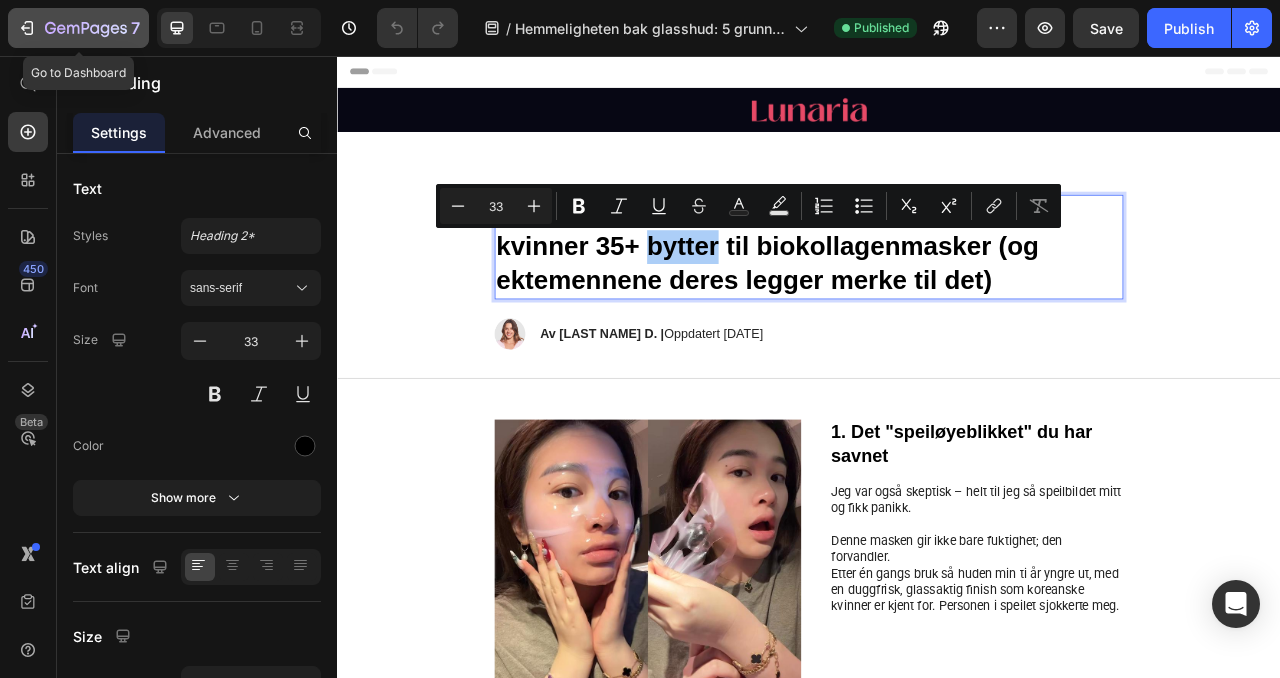 click 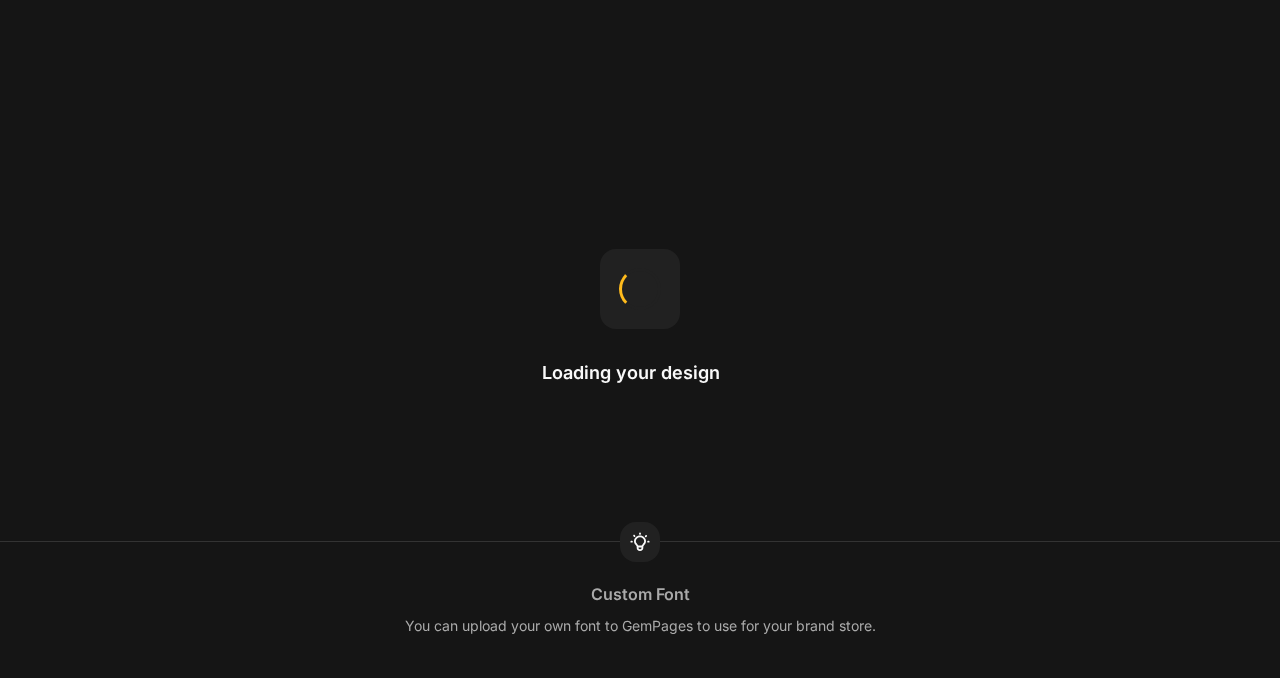 scroll, scrollTop: 0, scrollLeft: 0, axis: both 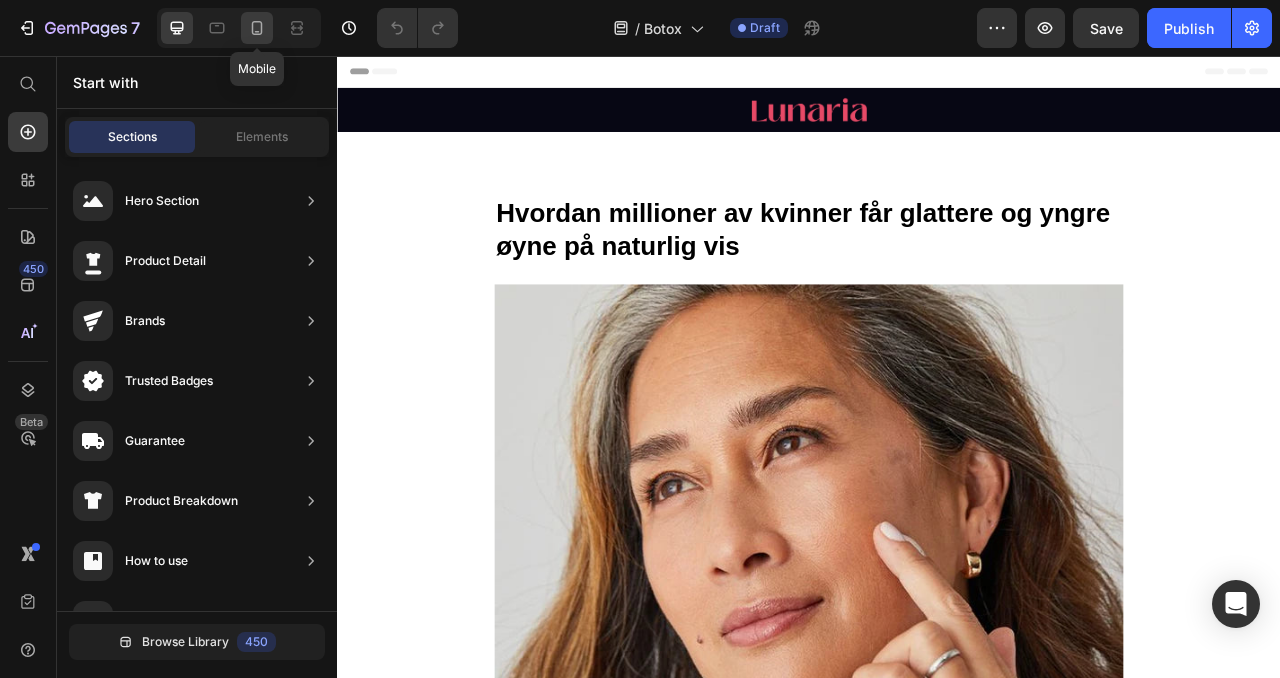 click 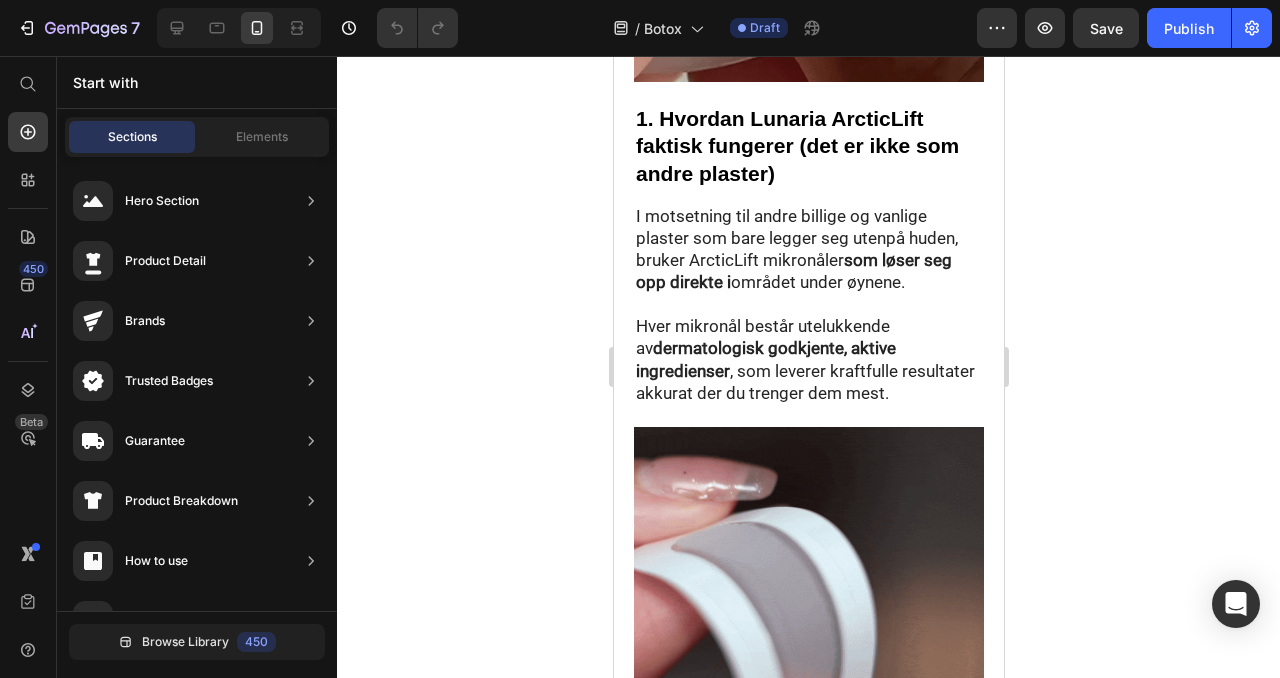 scroll, scrollTop: 0, scrollLeft: 0, axis: both 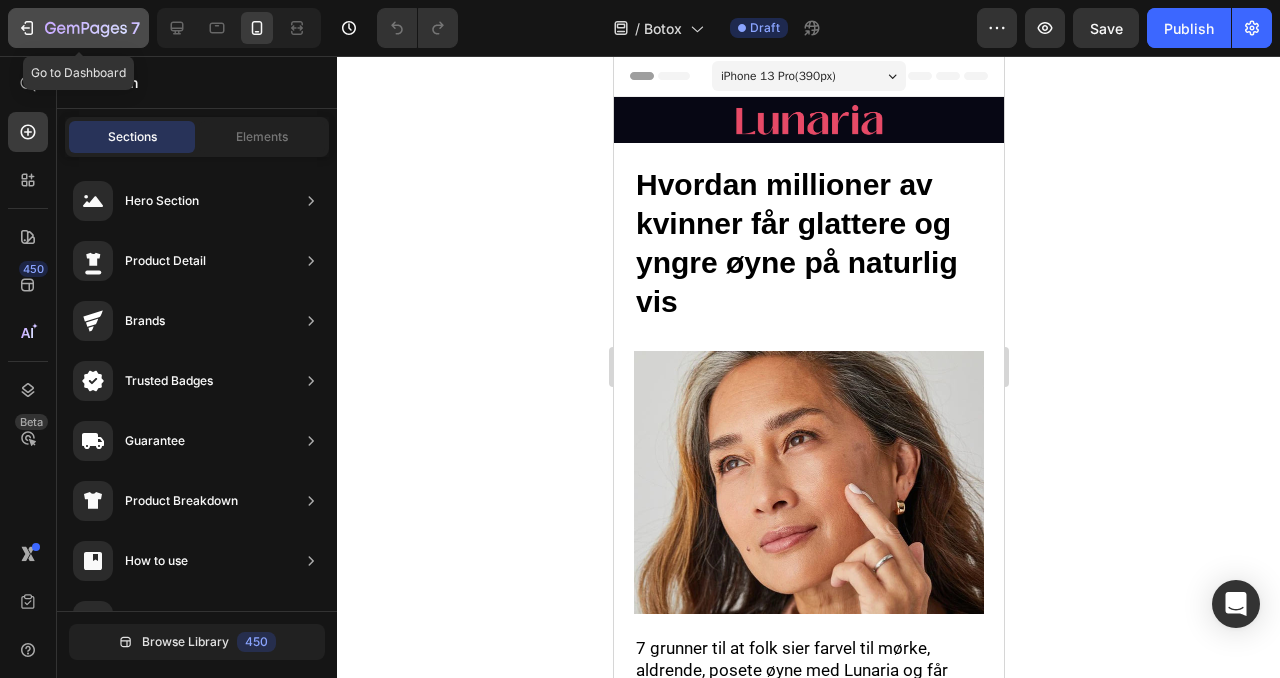 click on "7" at bounding box center [78, 28] 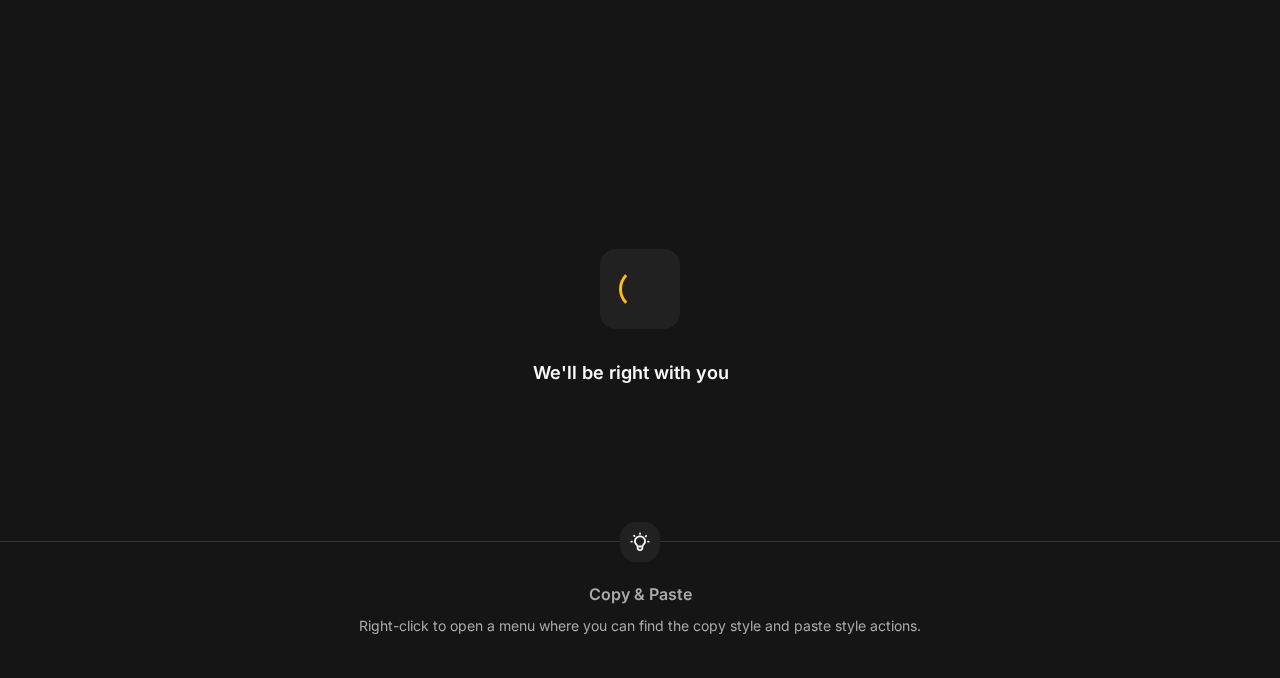 scroll, scrollTop: 0, scrollLeft: 0, axis: both 